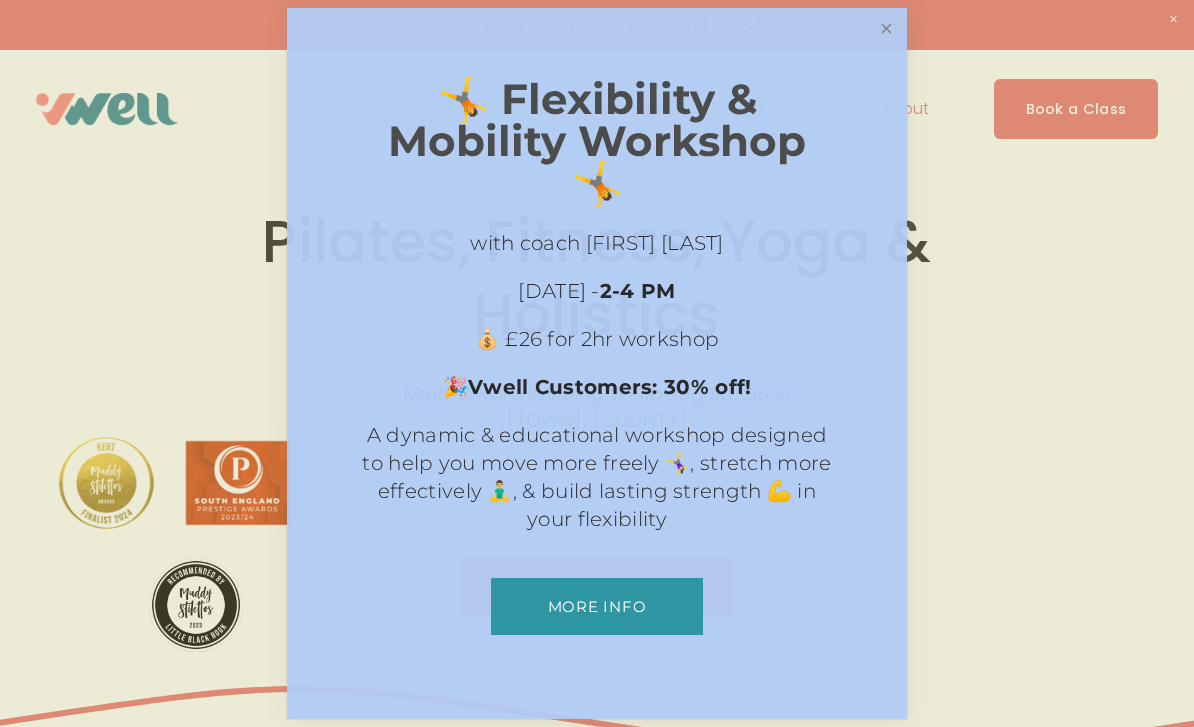 scroll, scrollTop: 0, scrollLeft: 0, axis: both 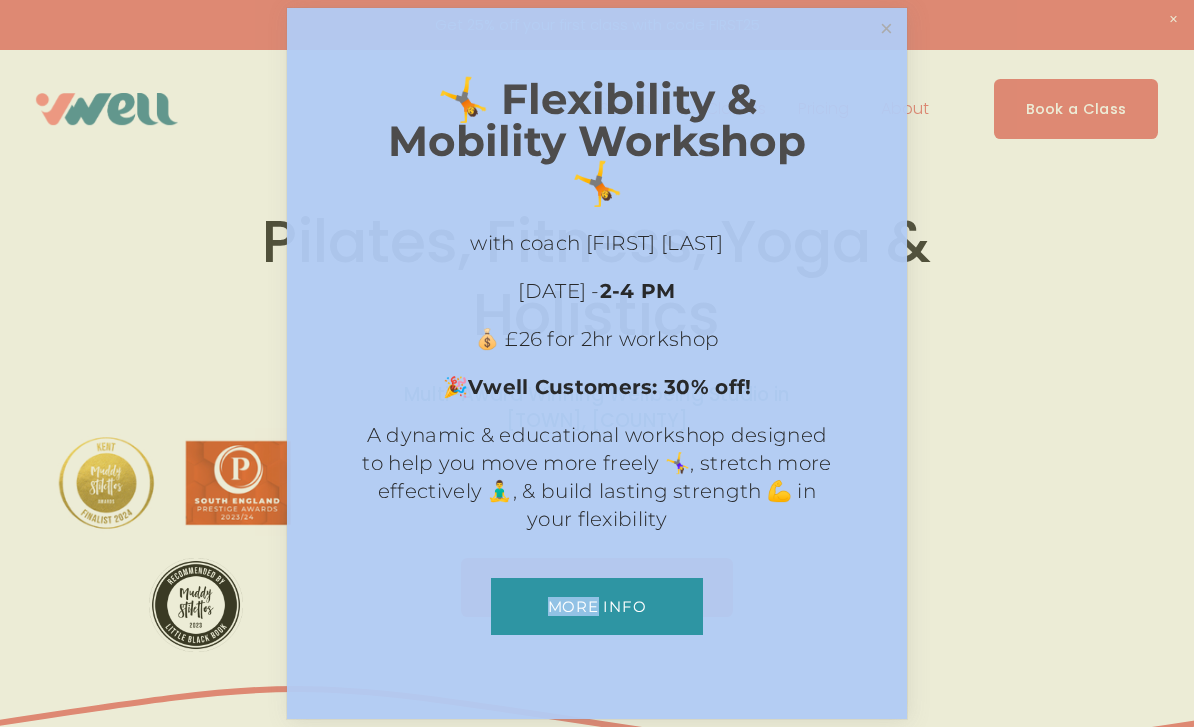 click on "More info" at bounding box center [596, 606] 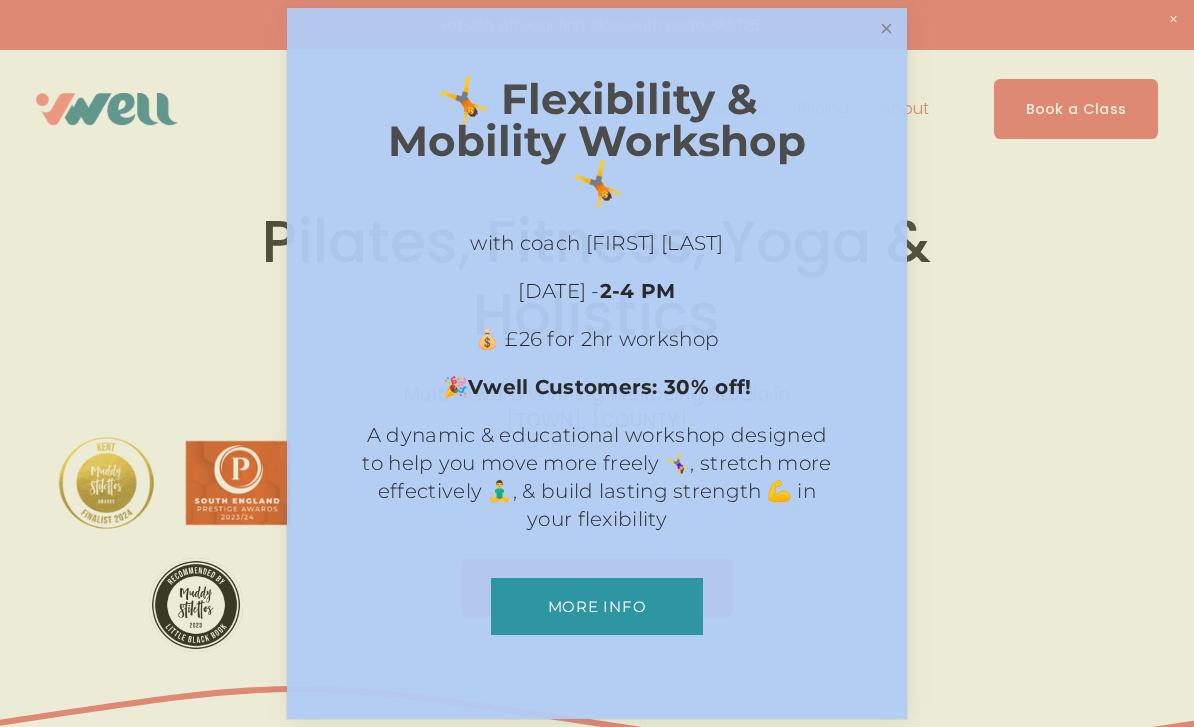 click at bounding box center [886, 28] 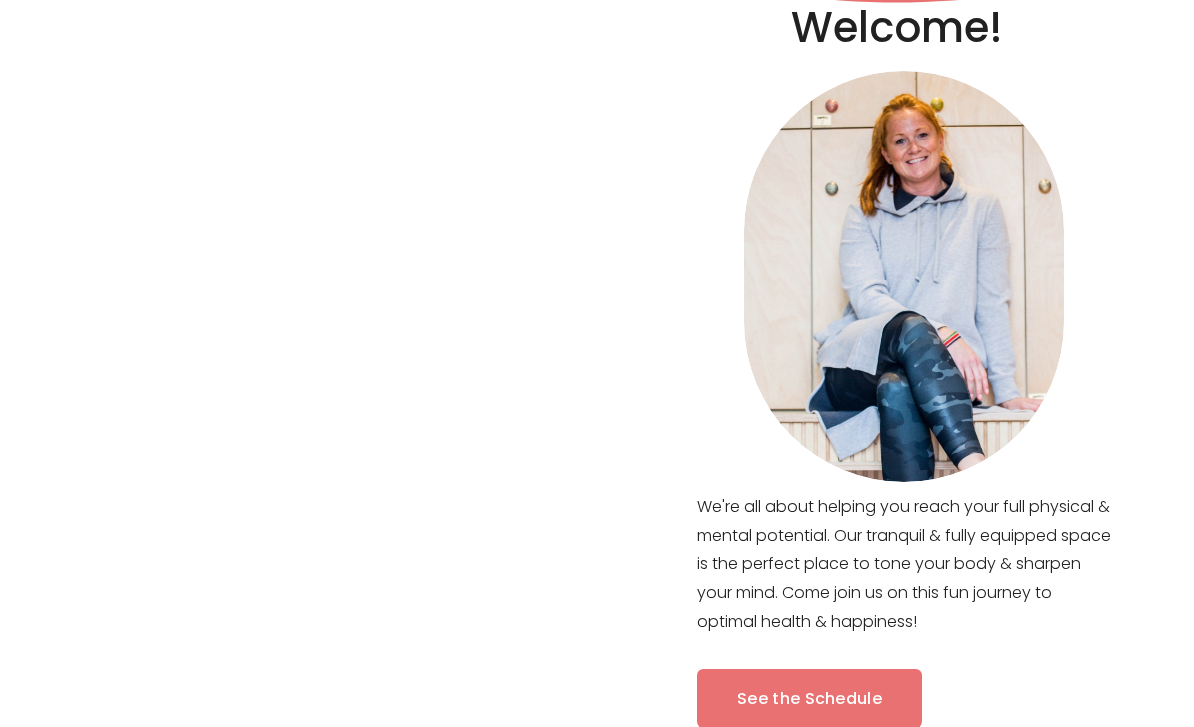 scroll, scrollTop: 742, scrollLeft: 0, axis: vertical 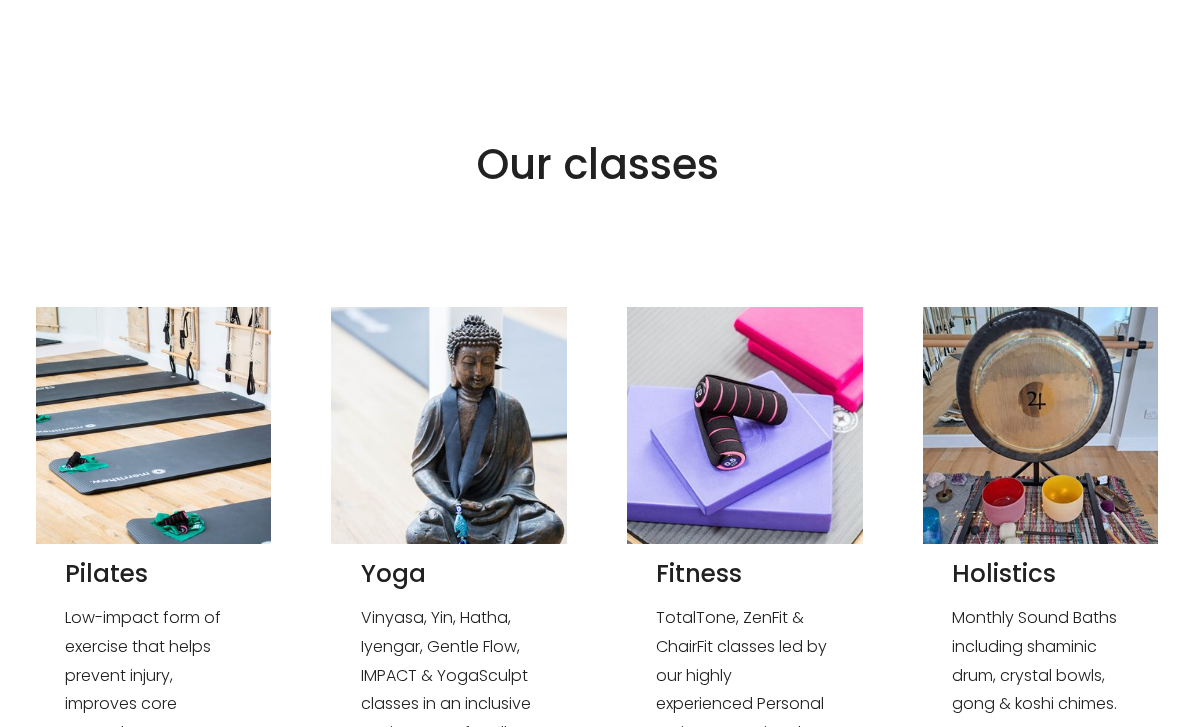 click on "Pilates" 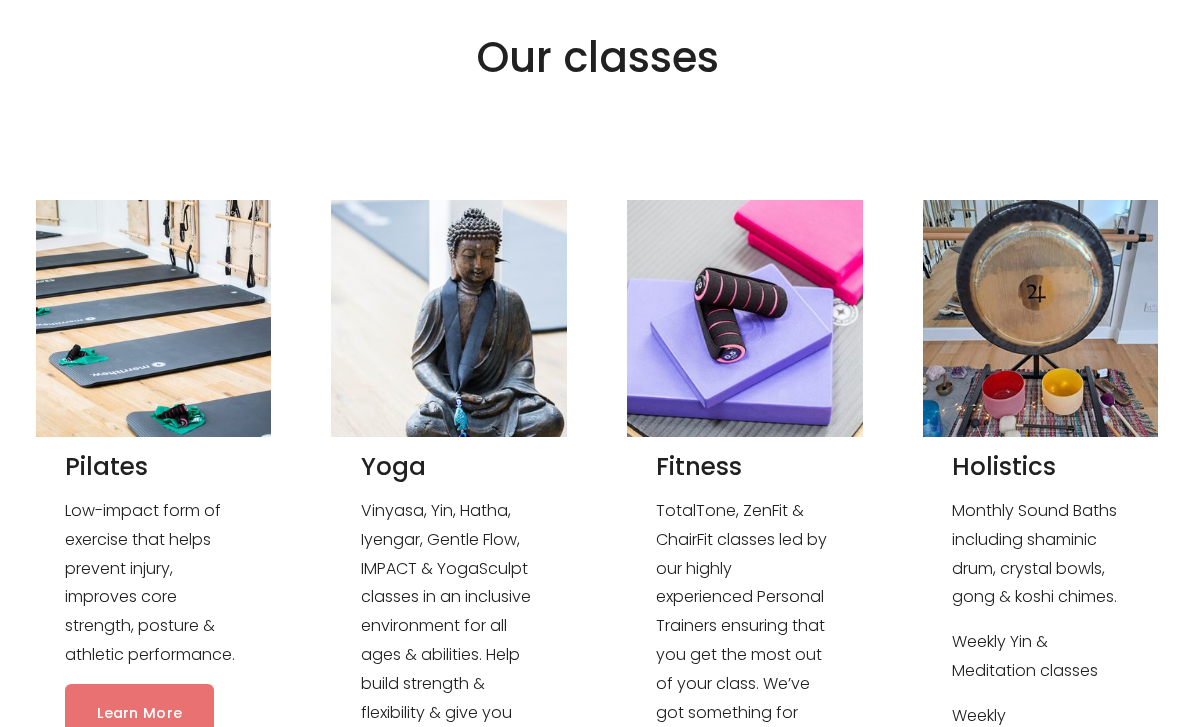 scroll, scrollTop: 1724, scrollLeft: 0, axis: vertical 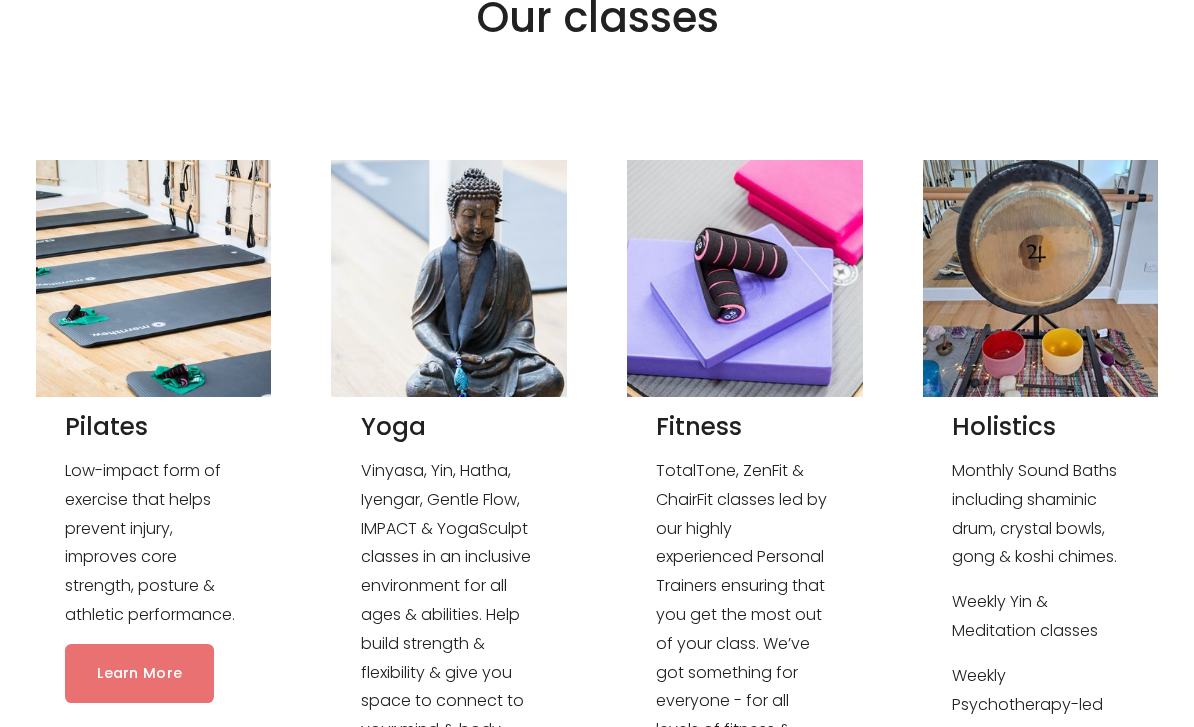 click on "Learn More" 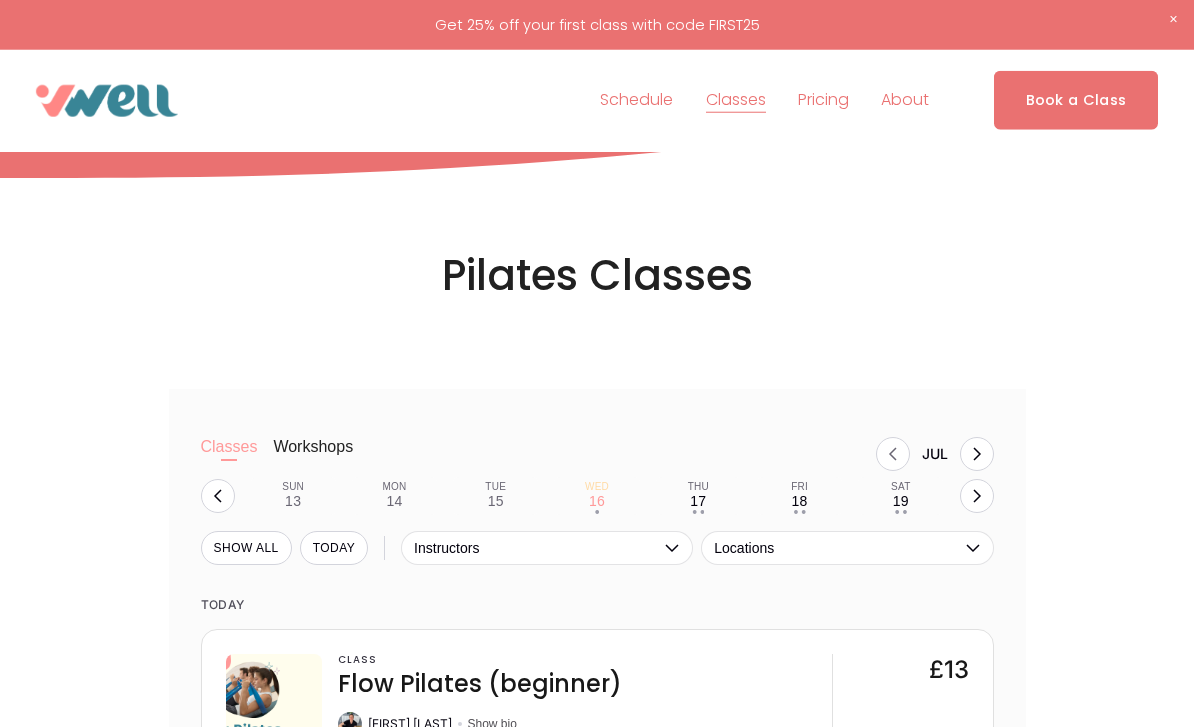 scroll, scrollTop: 1228, scrollLeft: 0, axis: vertical 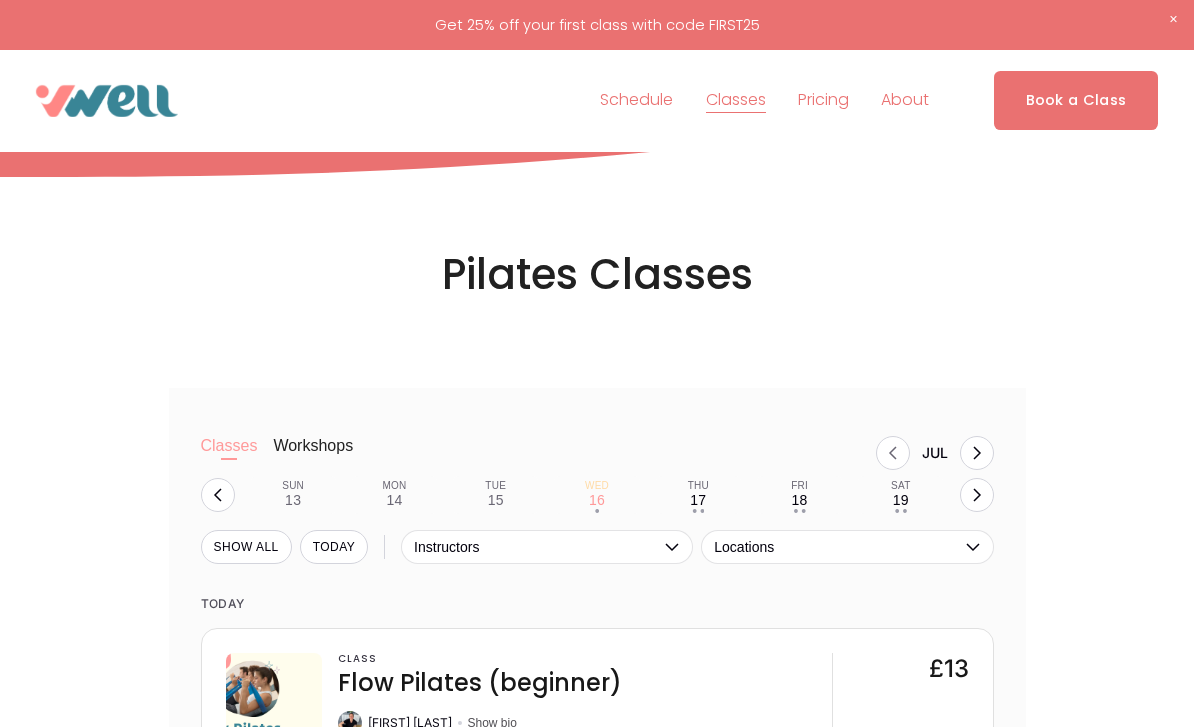 click on "Pricing" at bounding box center (823, 101) 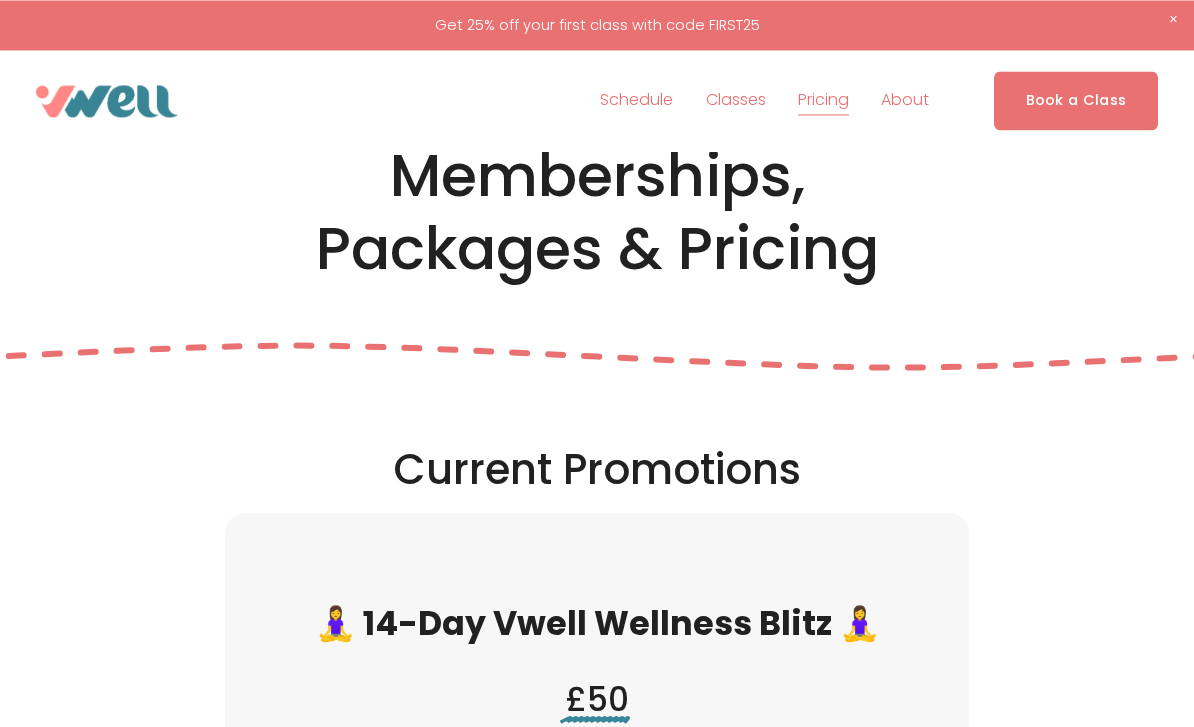 scroll, scrollTop: 0, scrollLeft: 0, axis: both 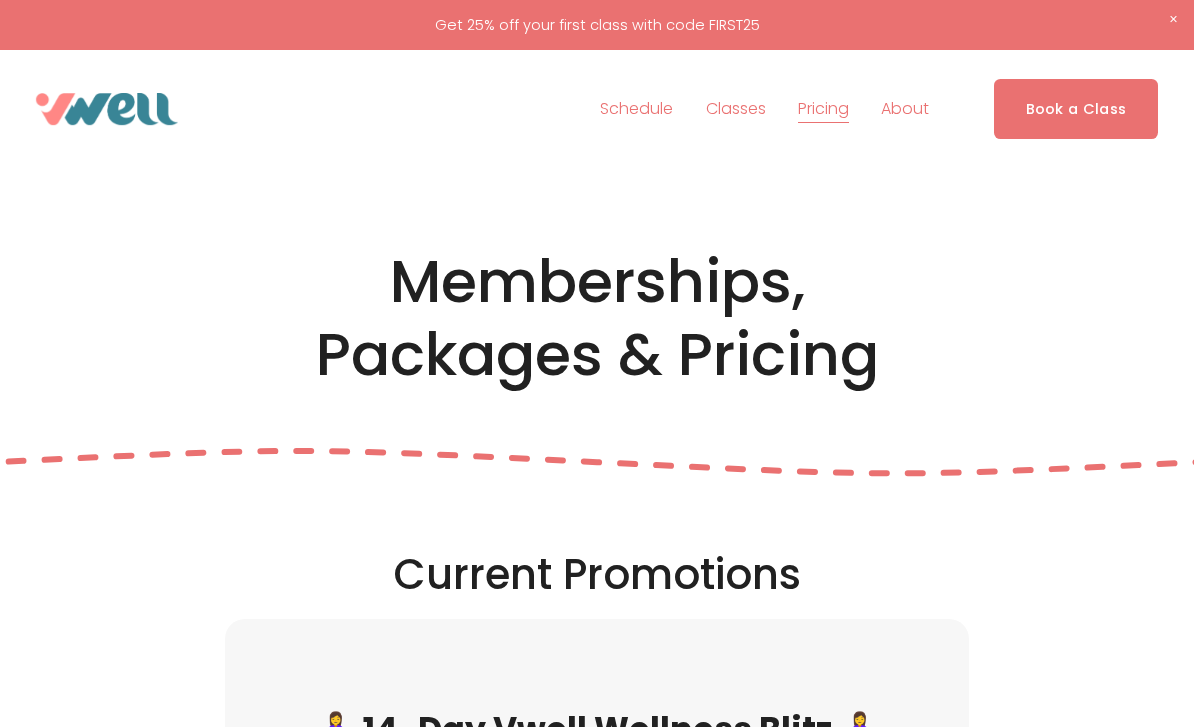 click on "Holistics" at bounding box center [0, 0] 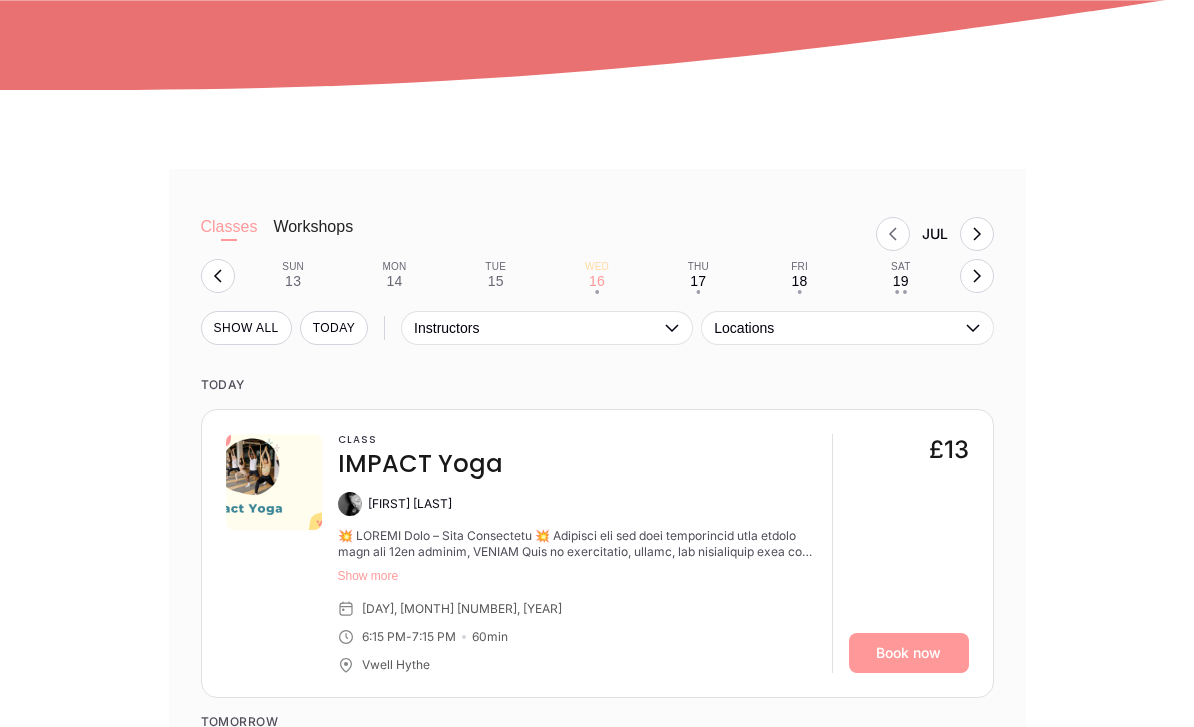 scroll, scrollTop: 1274, scrollLeft: 0, axis: vertical 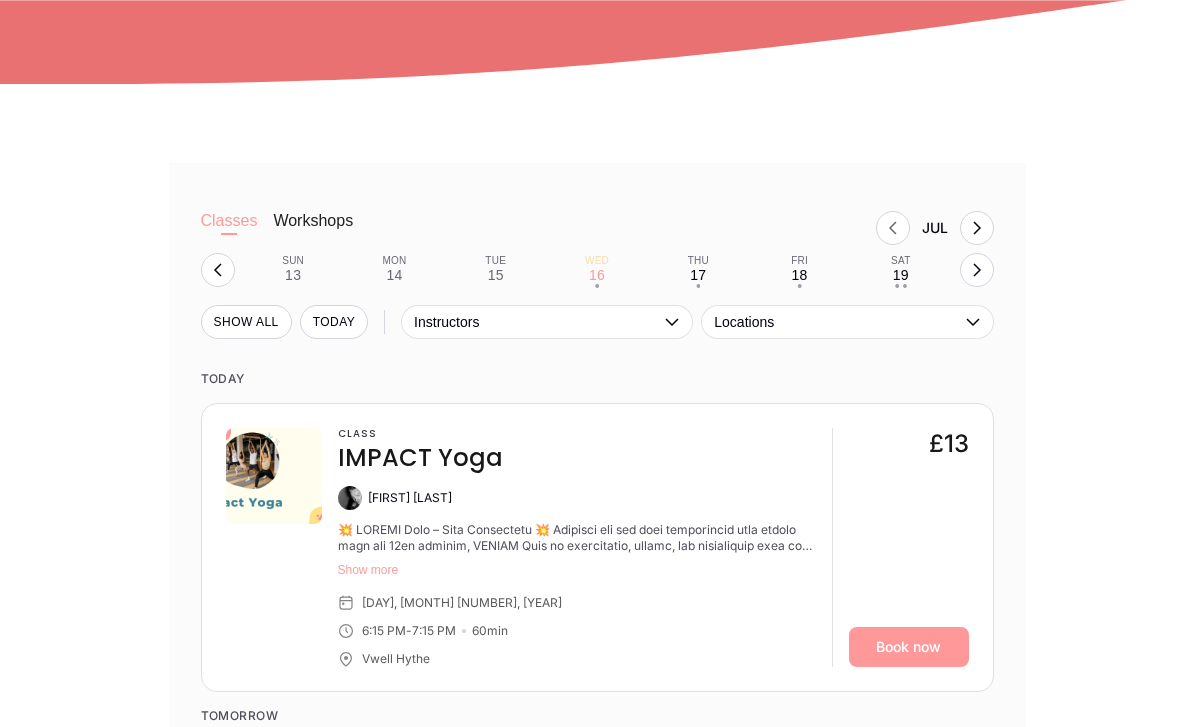 click on "17" 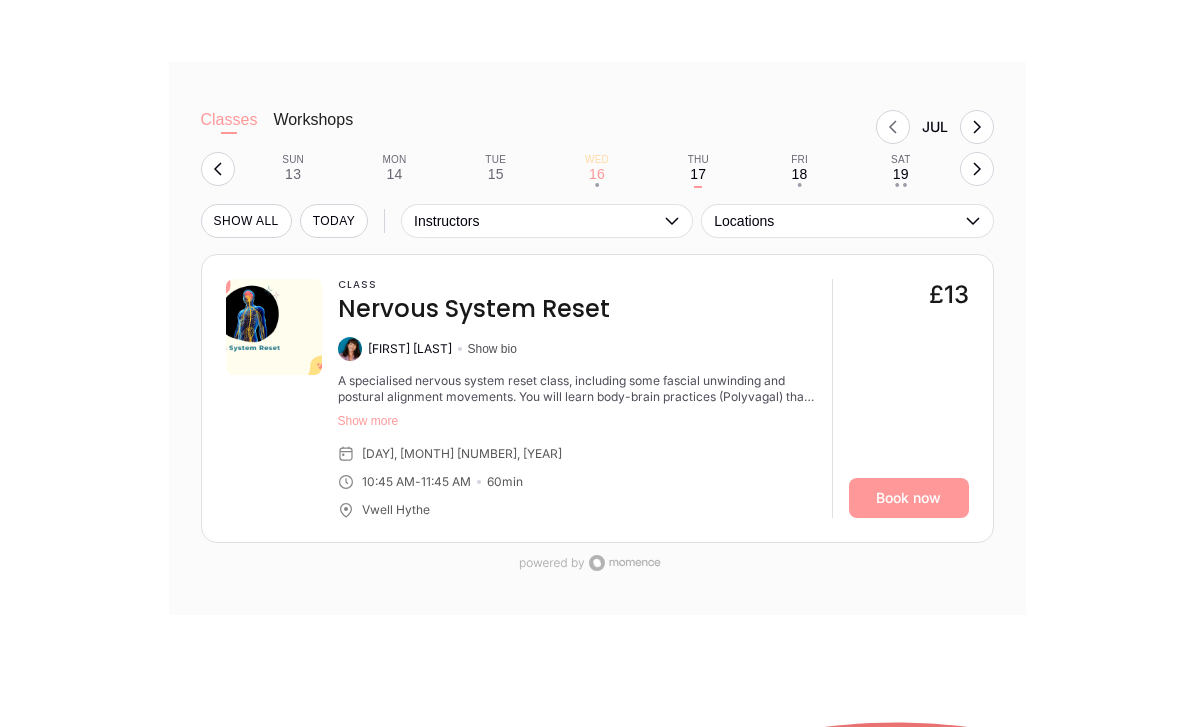 scroll, scrollTop: 1374, scrollLeft: 0, axis: vertical 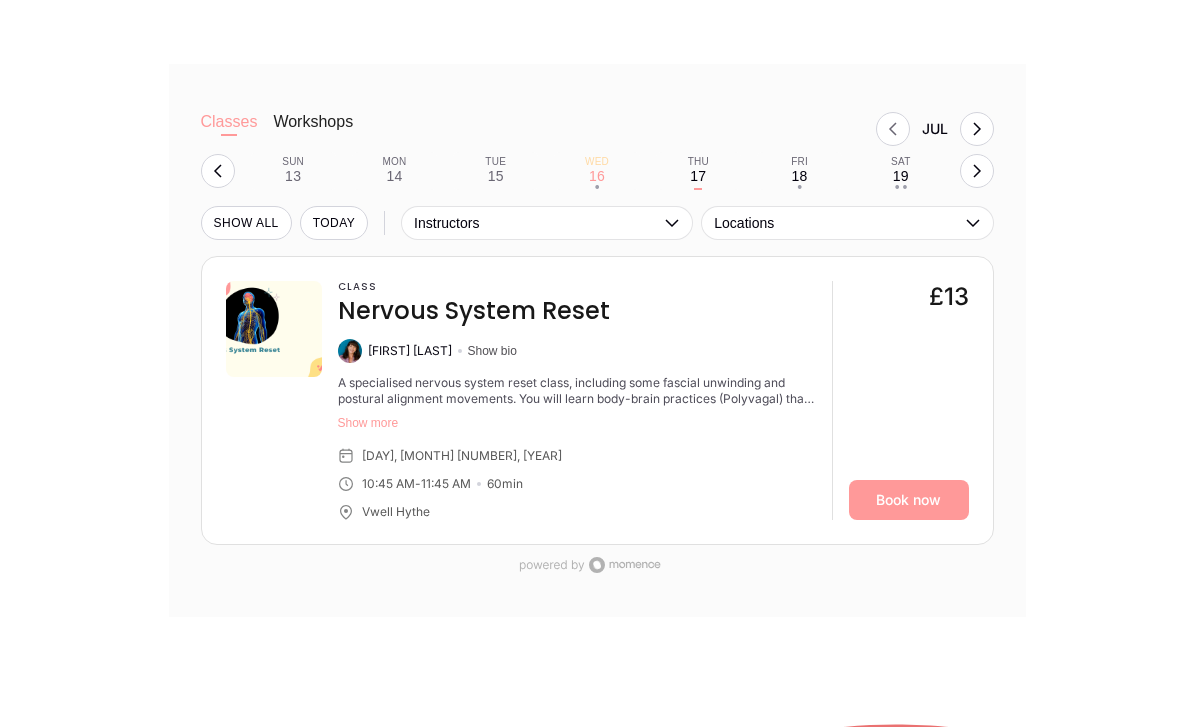 click on "18" 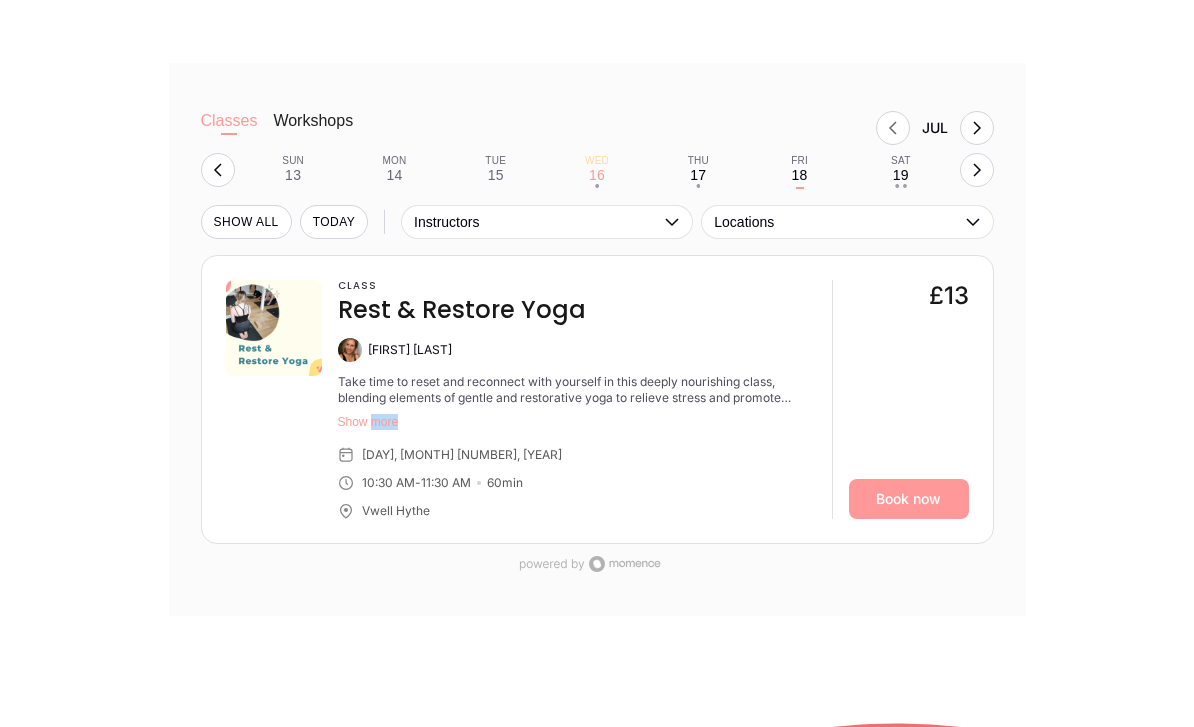 click on "Friday, July 18, 2025" 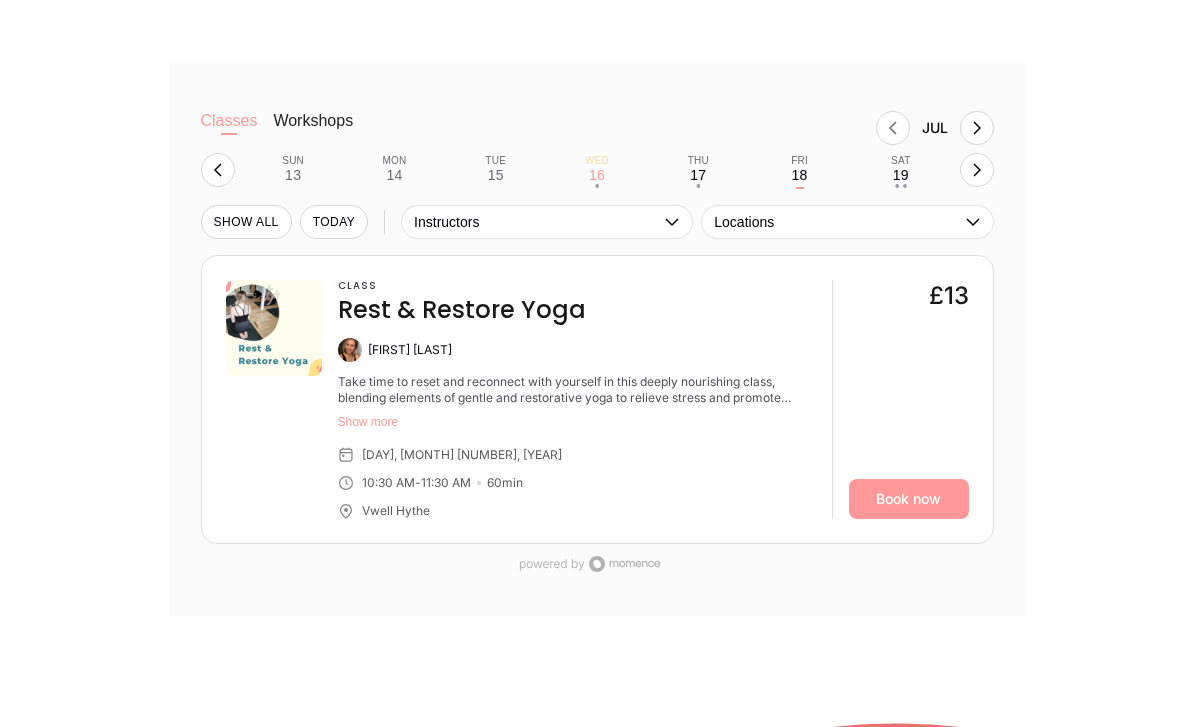 click on "Show more" 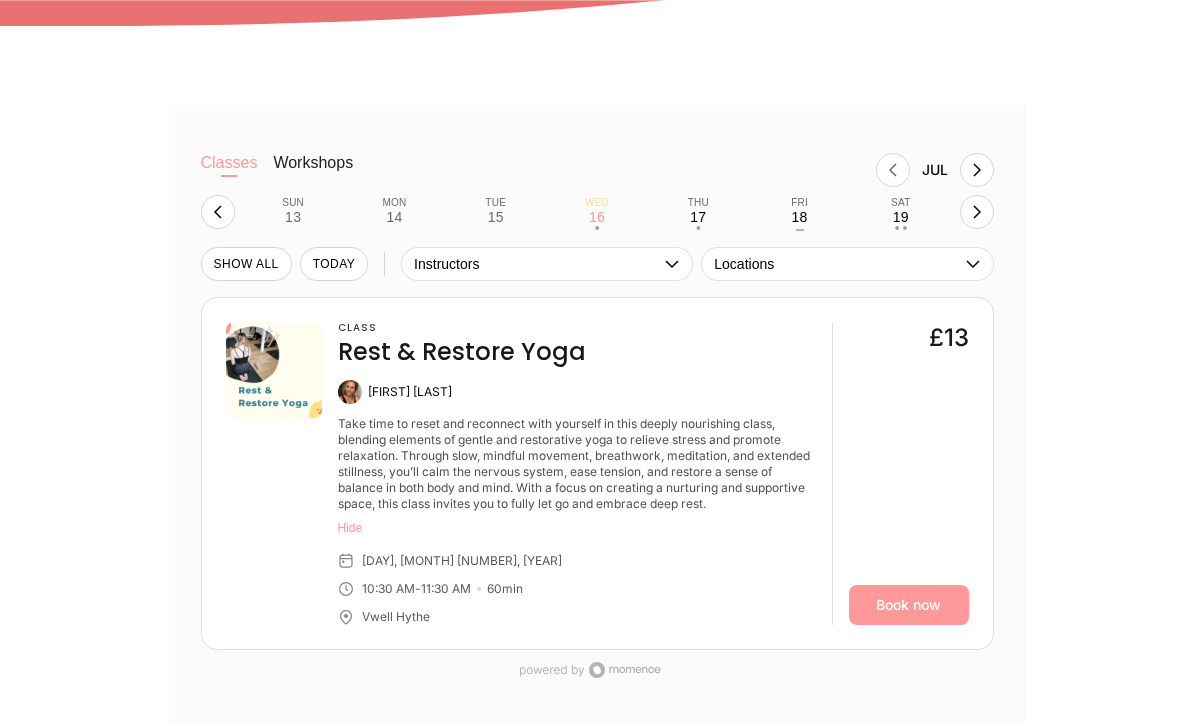 scroll, scrollTop: 1332, scrollLeft: 0, axis: vertical 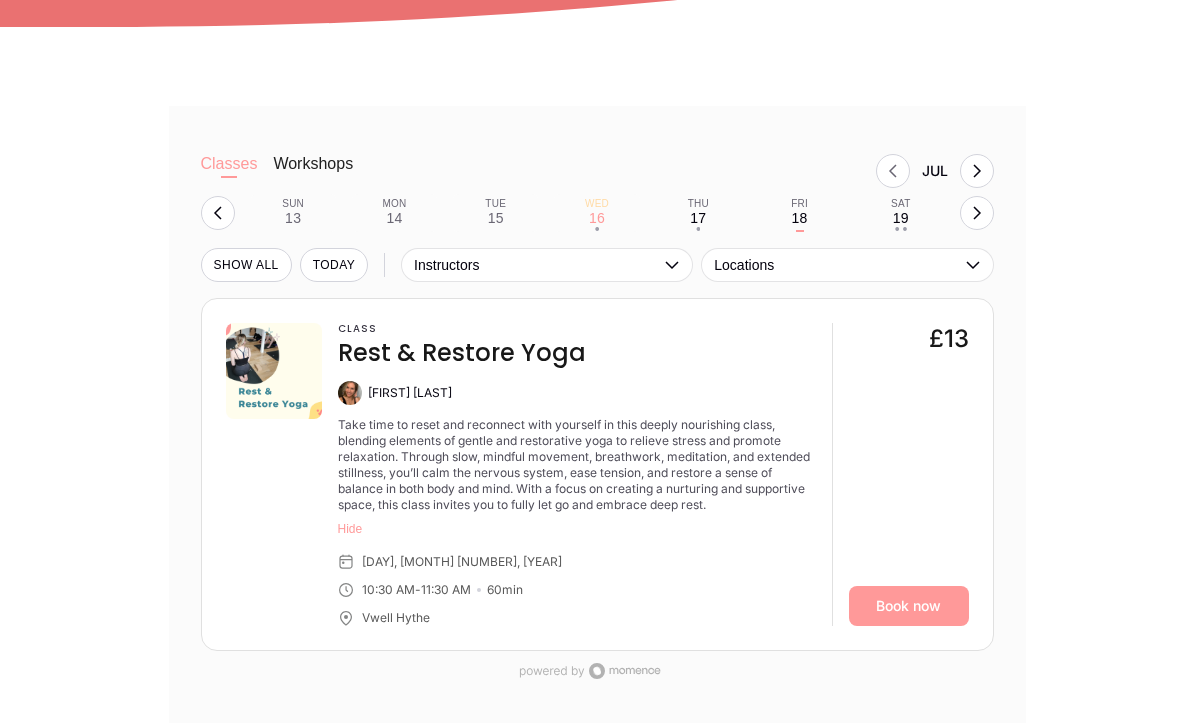 click on "SHOW All" 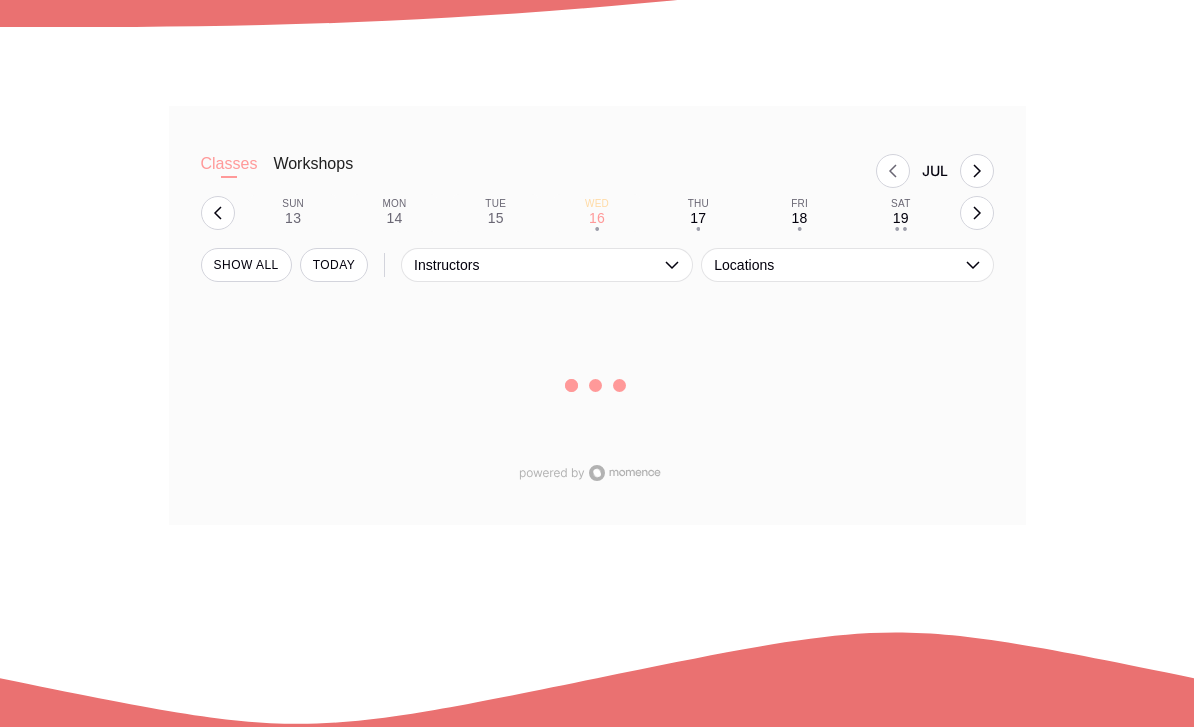 scroll, scrollTop: 1333, scrollLeft: 0, axis: vertical 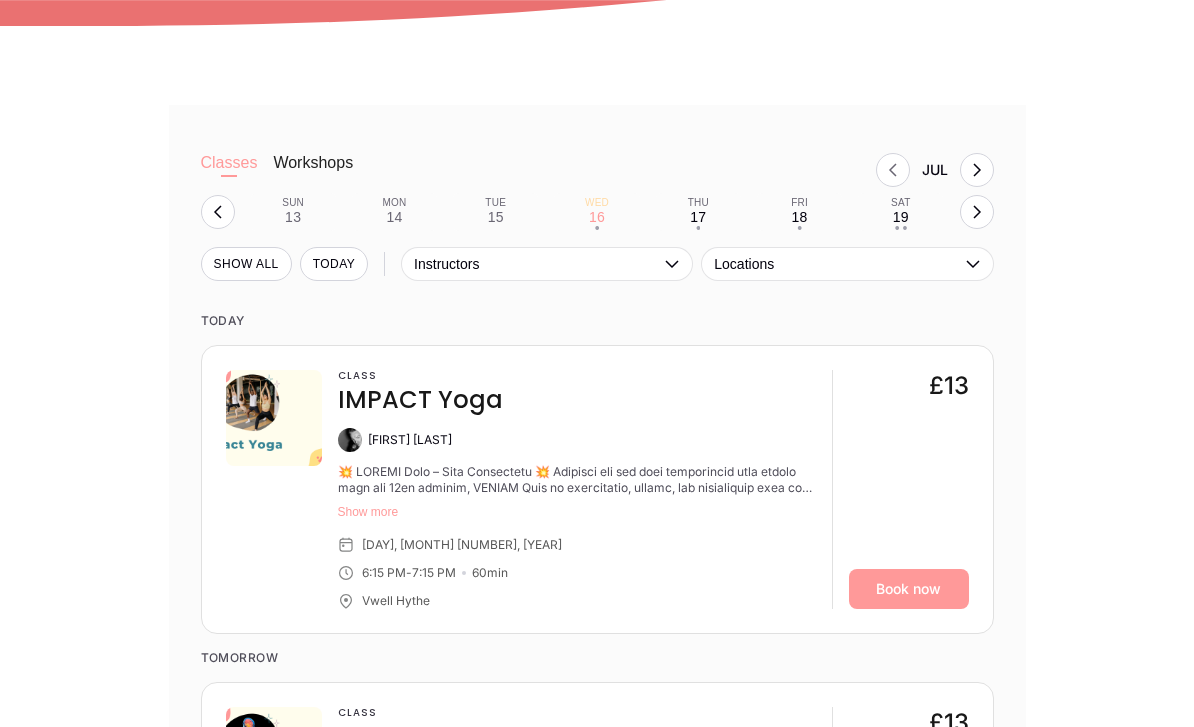 click on "Fri 18 •" 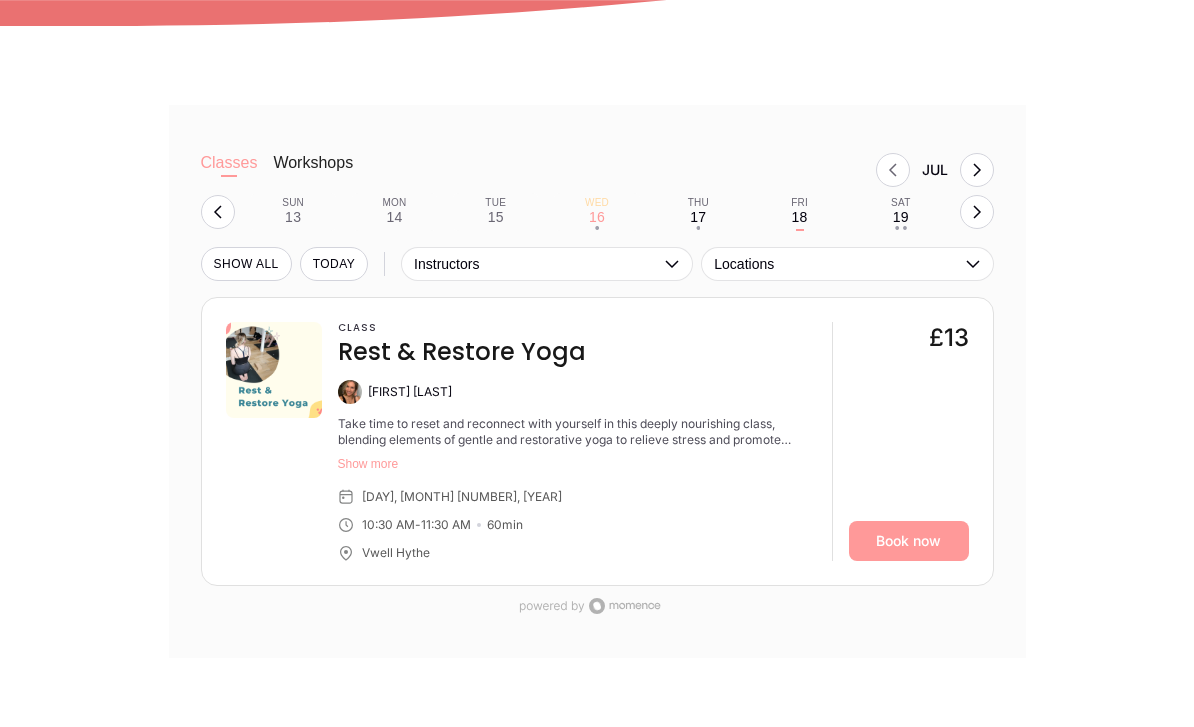 click on "SHOW All" 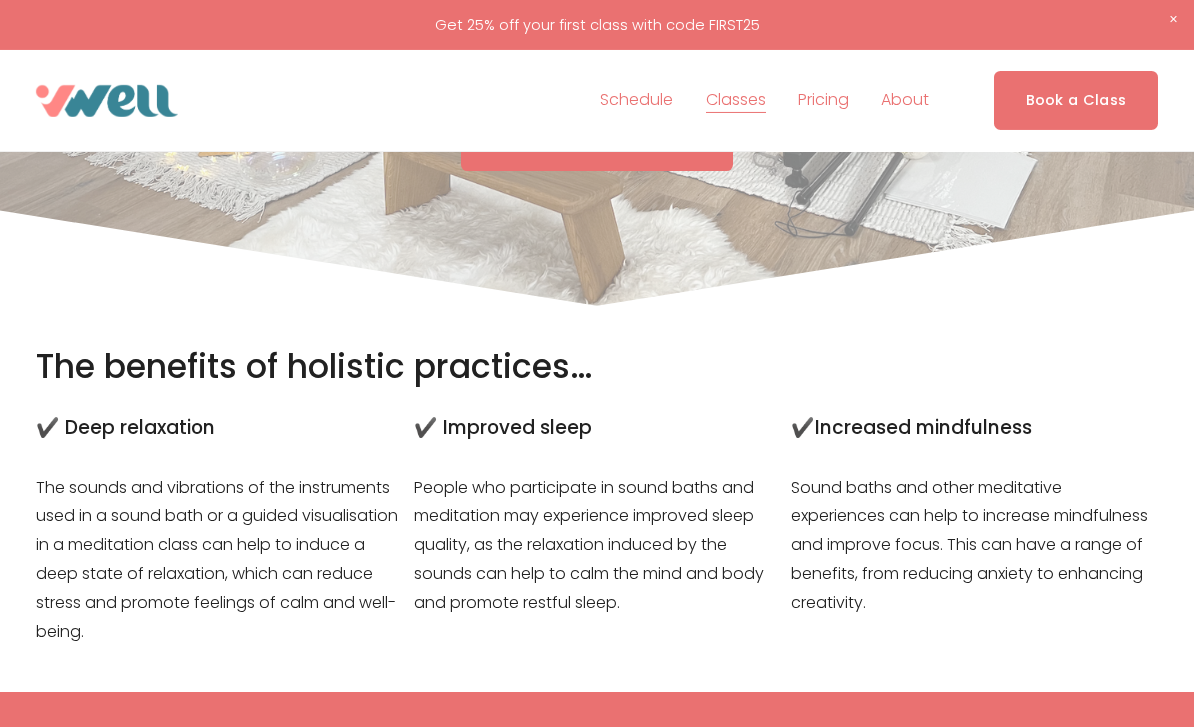 scroll, scrollTop: 0, scrollLeft: 0, axis: both 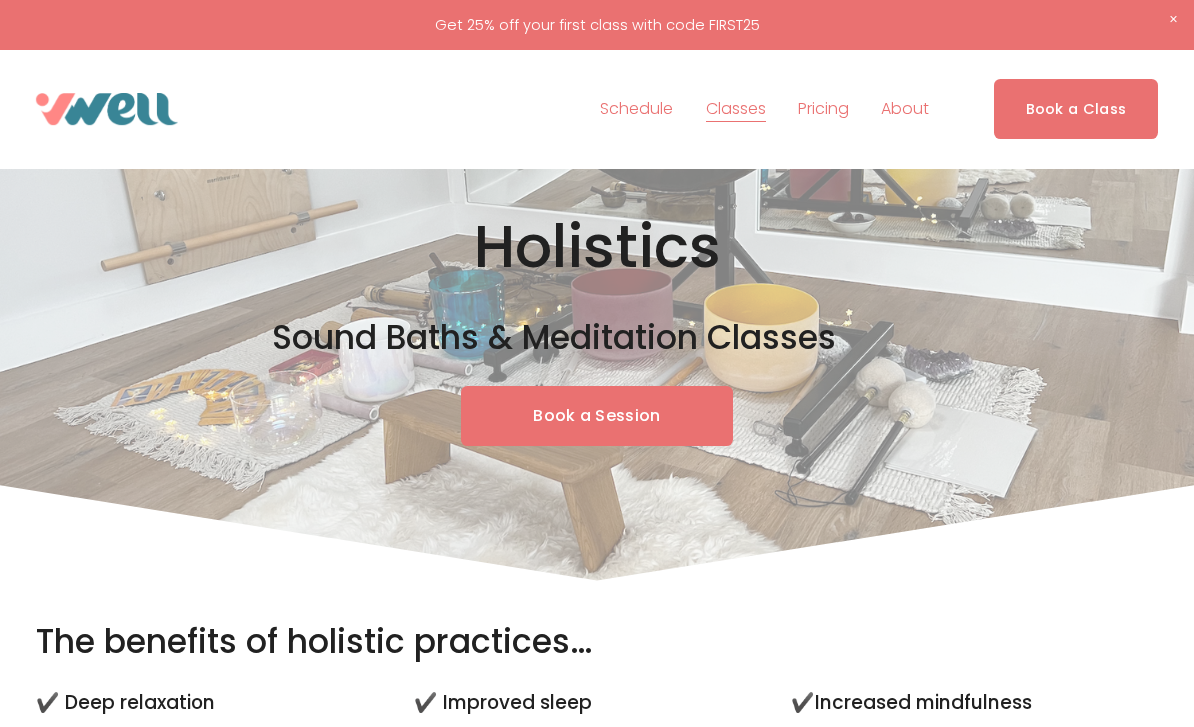 click on "Fitness" at bounding box center [0, 0] 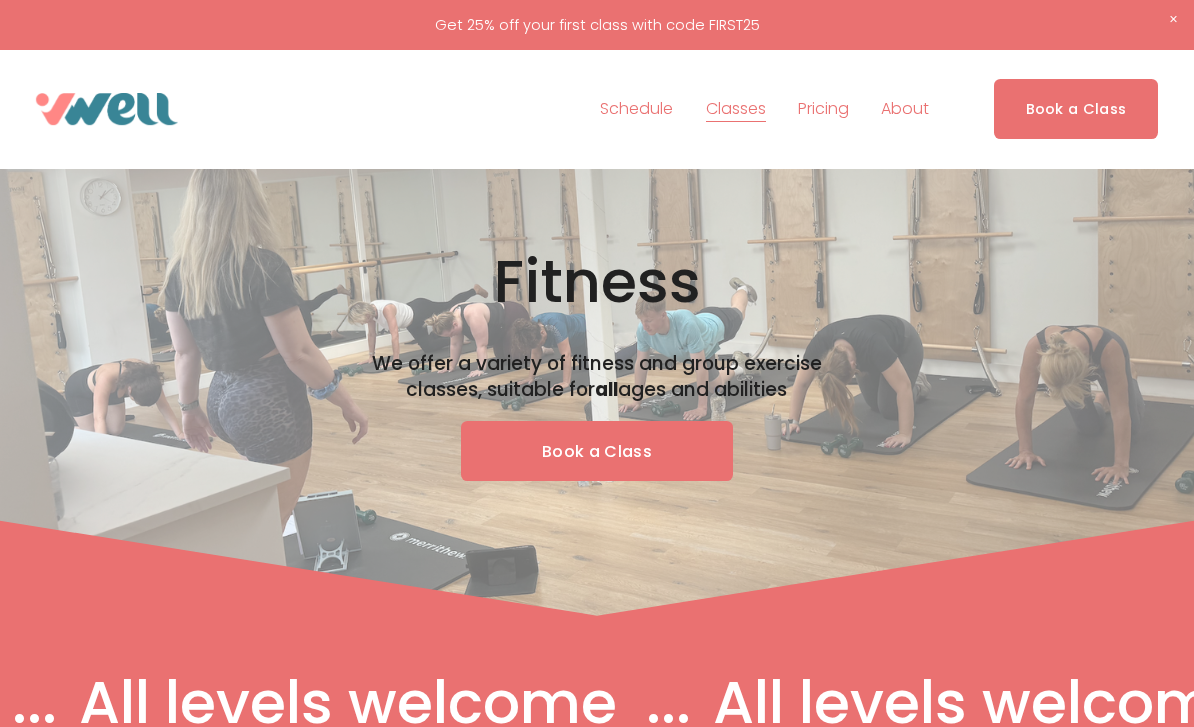scroll, scrollTop: 0, scrollLeft: 0, axis: both 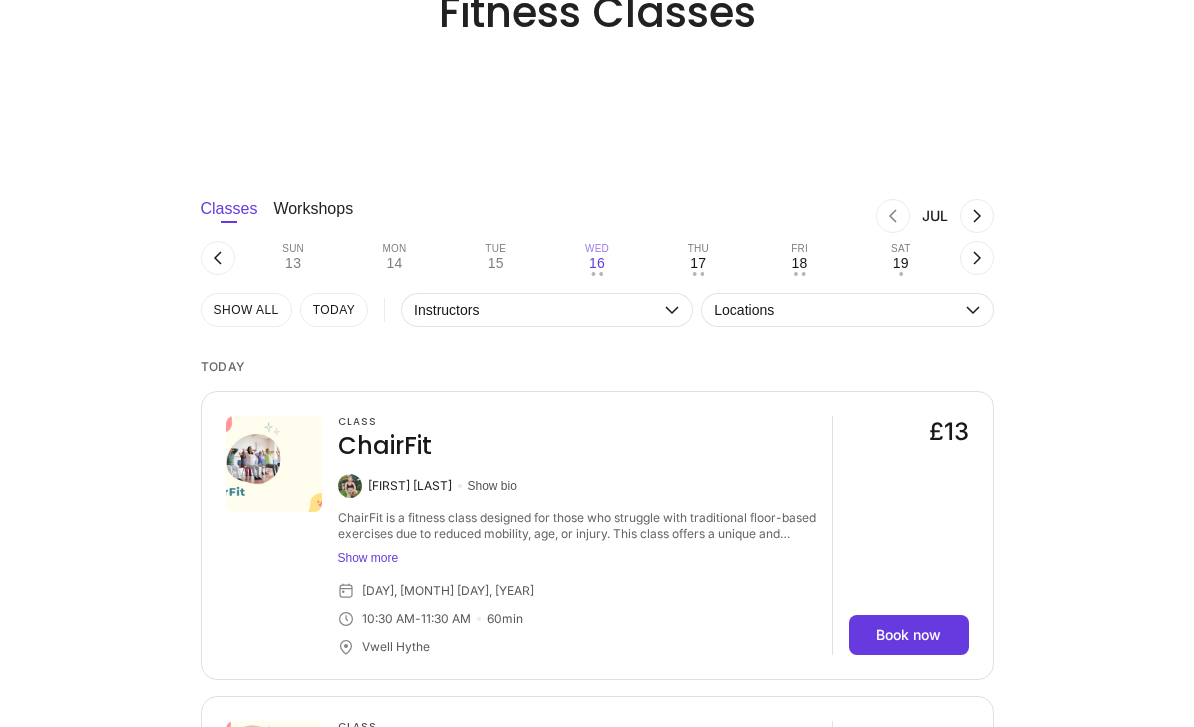 click on "18" 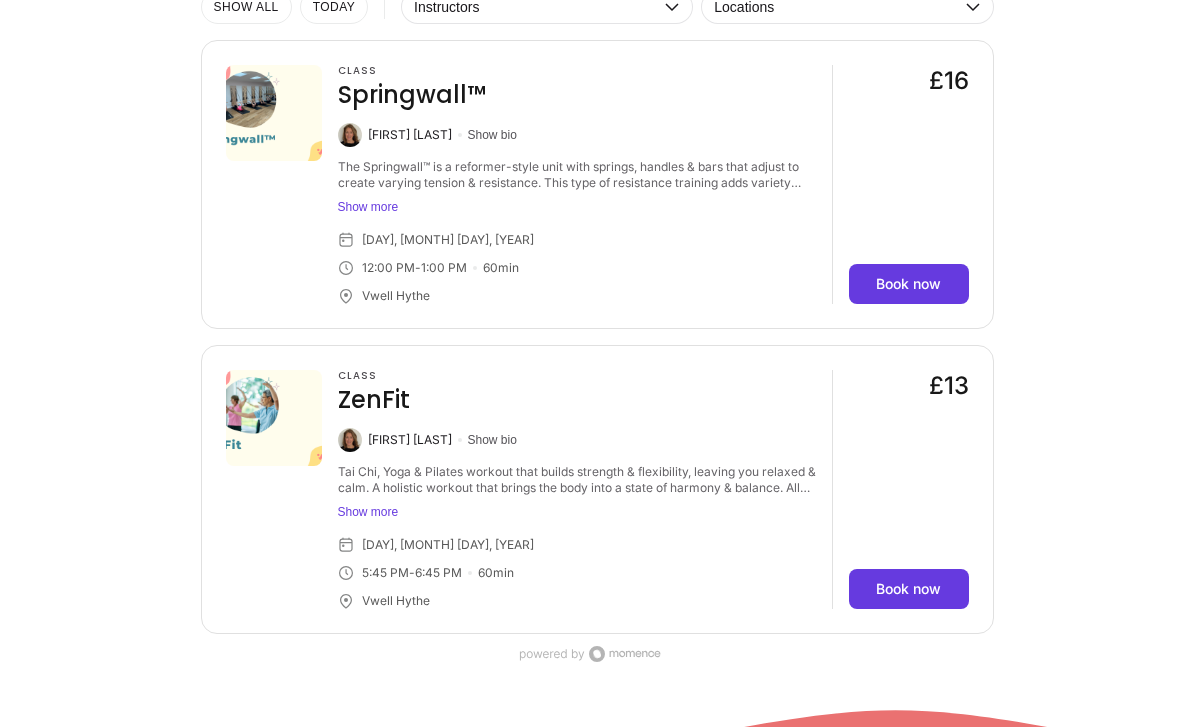 scroll, scrollTop: 1583, scrollLeft: 0, axis: vertical 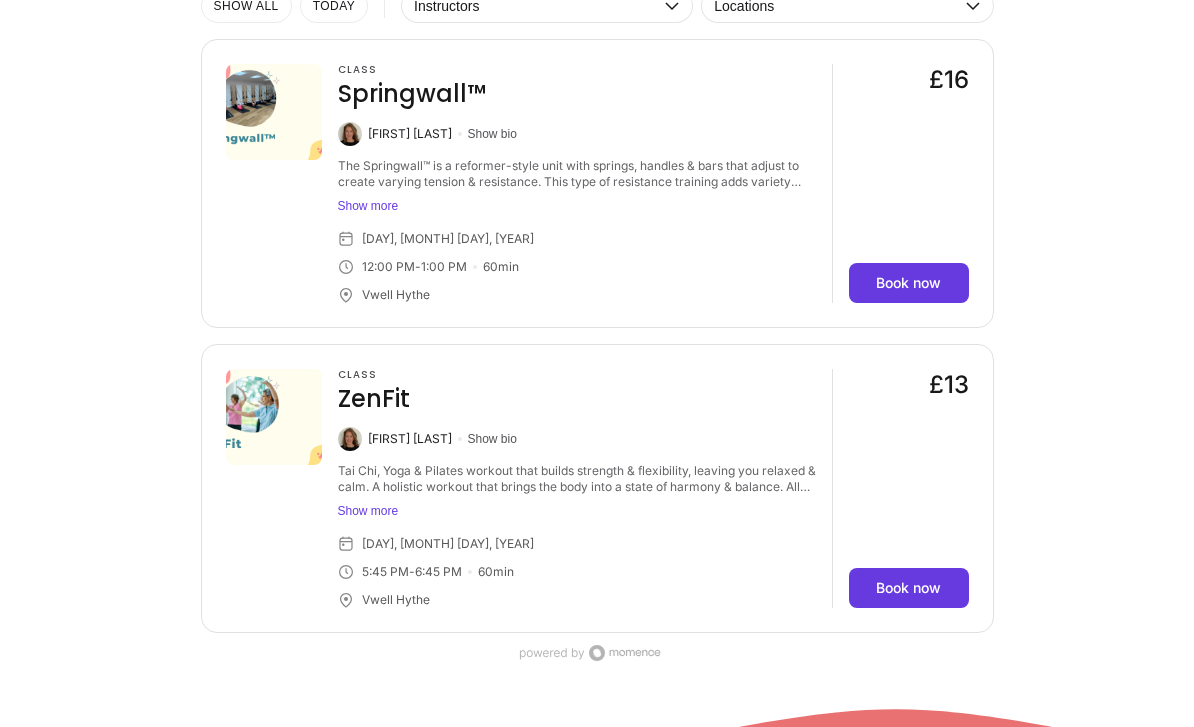 click on "Show more" 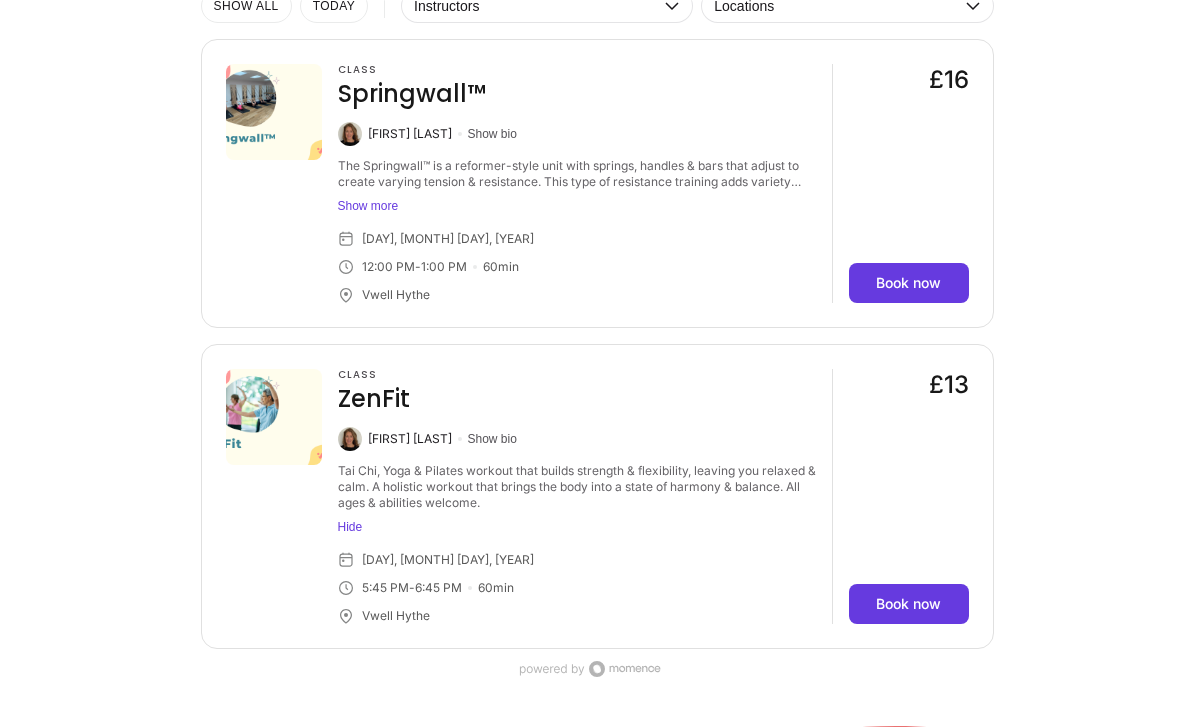 scroll, scrollTop: 1583, scrollLeft: 0, axis: vertical 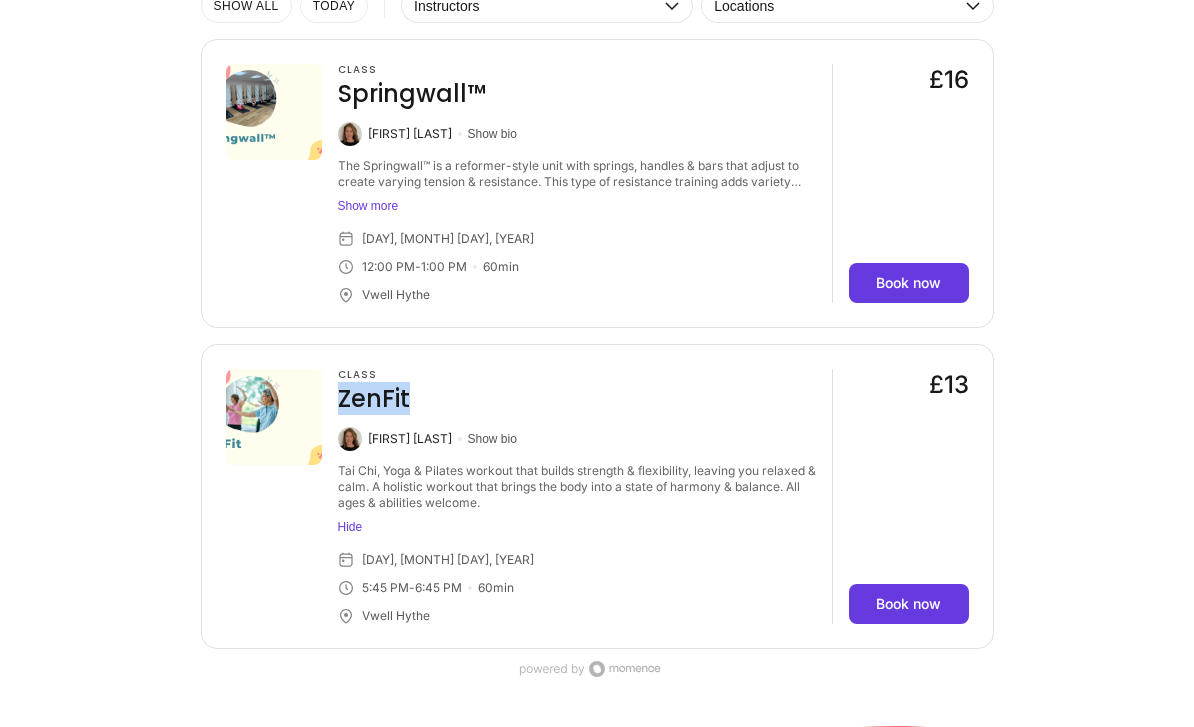 click 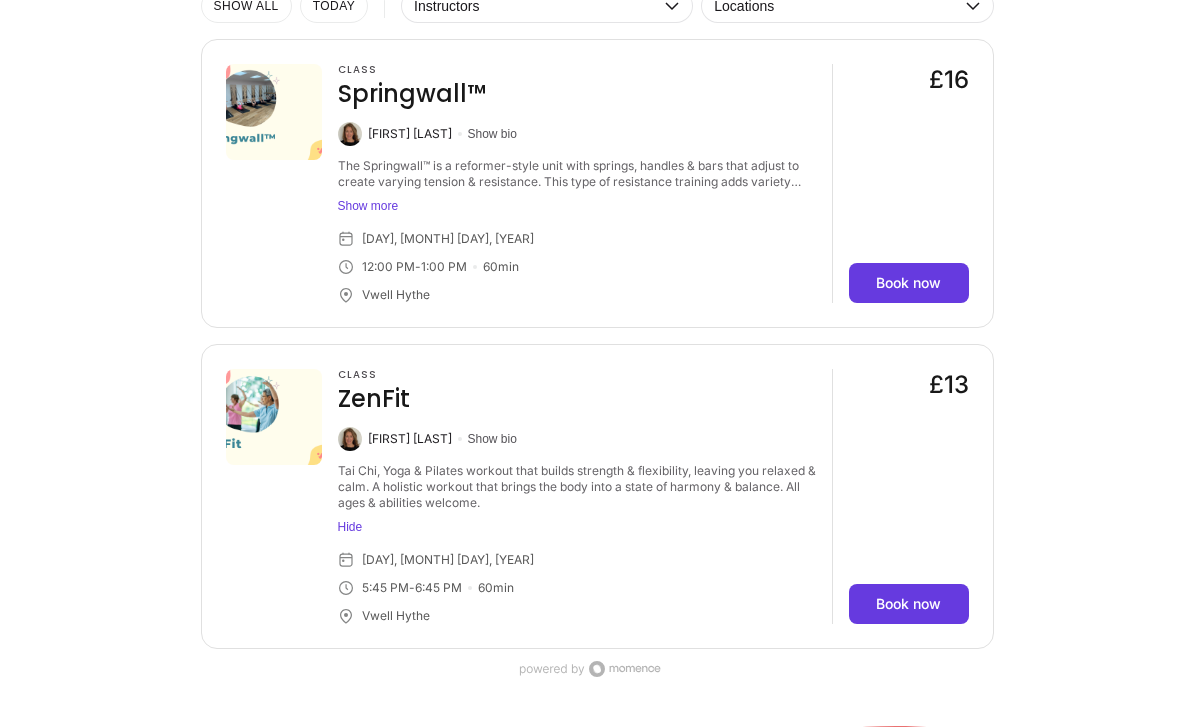 click on "Hide" 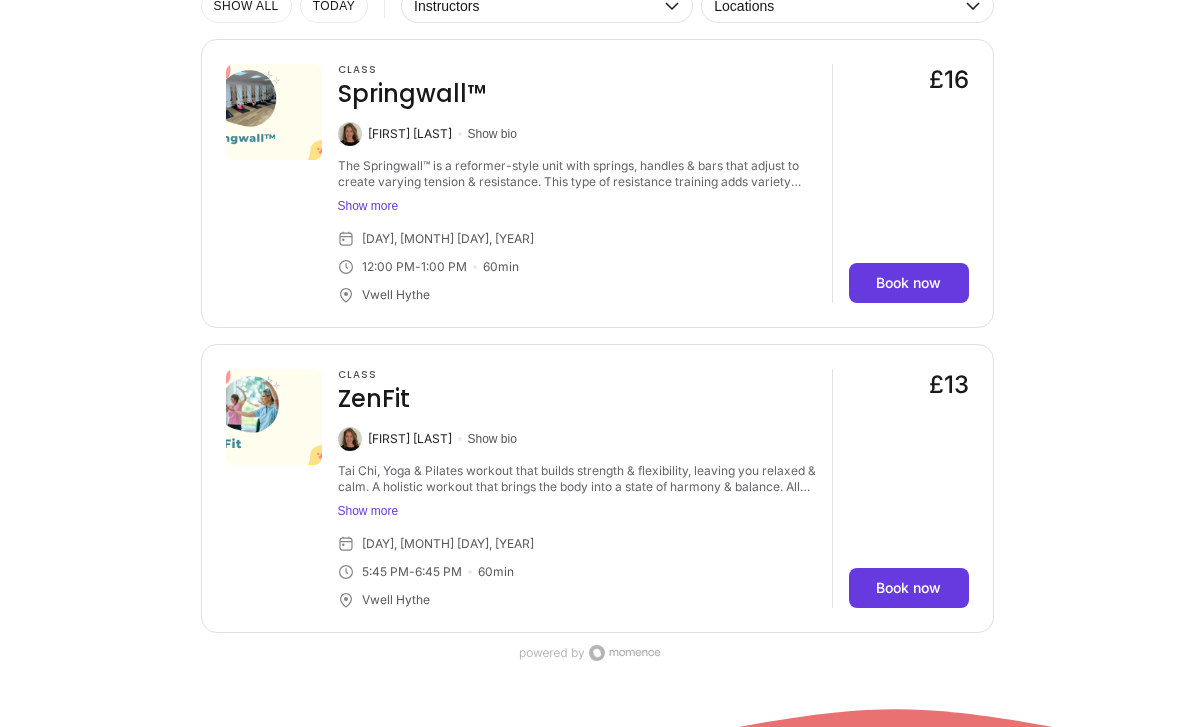 click on "Class ZenFit" 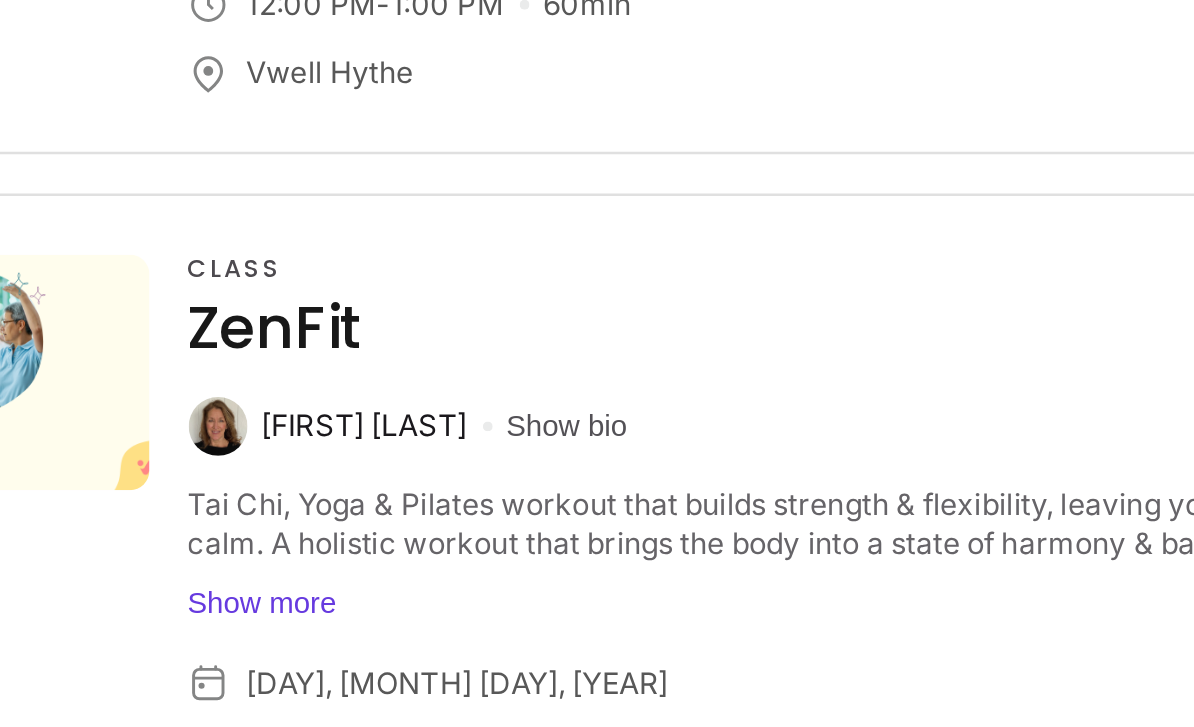 click on "Show bio" 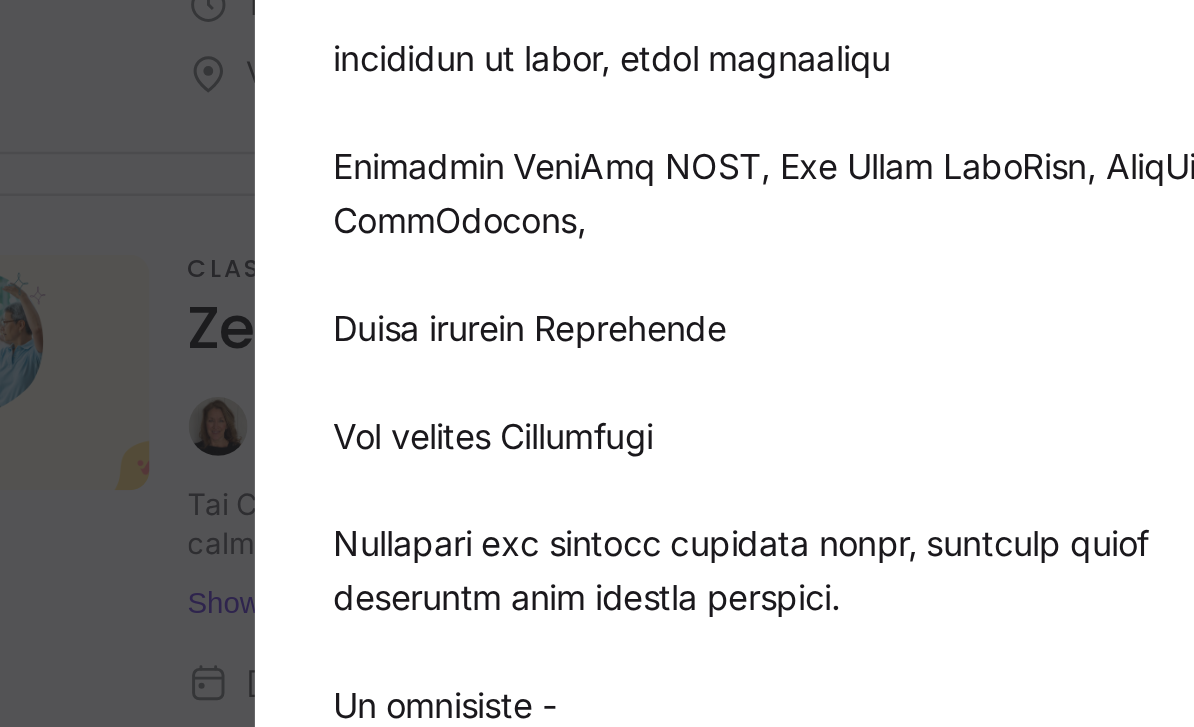 scroll, scrollTop: 7, scrollLeft: 0, axis: vertical 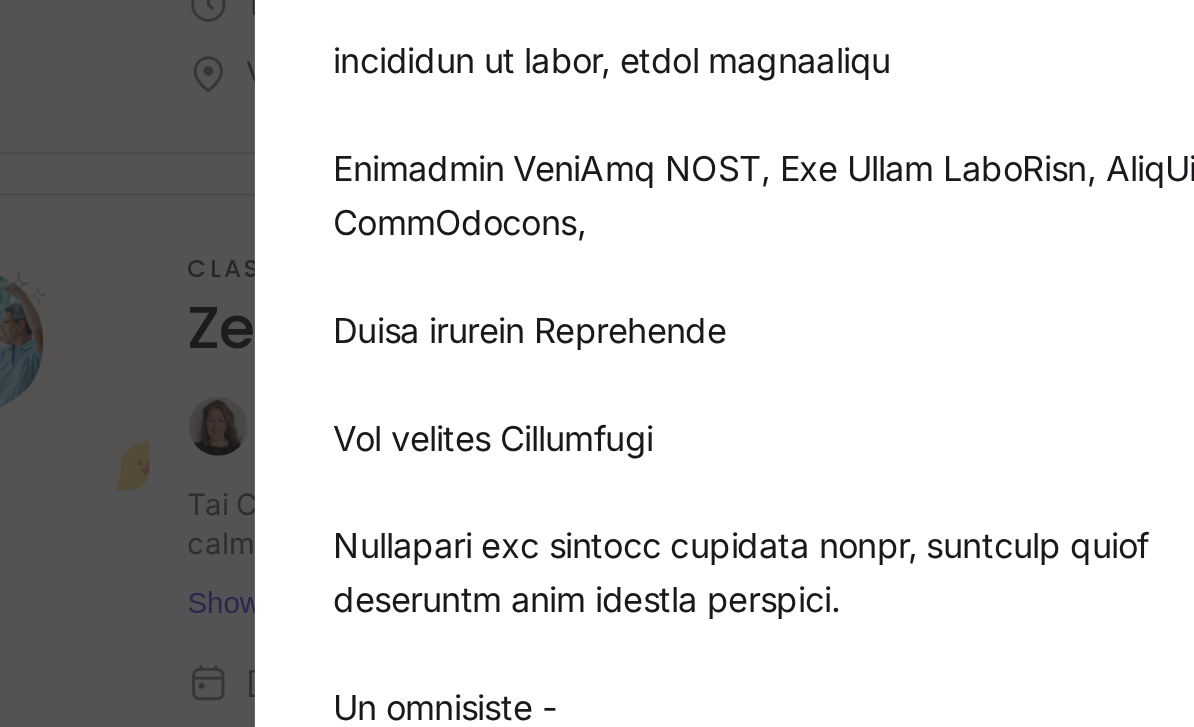 click on "[FIRST] [LAST]" at bounding box center (597, 363) 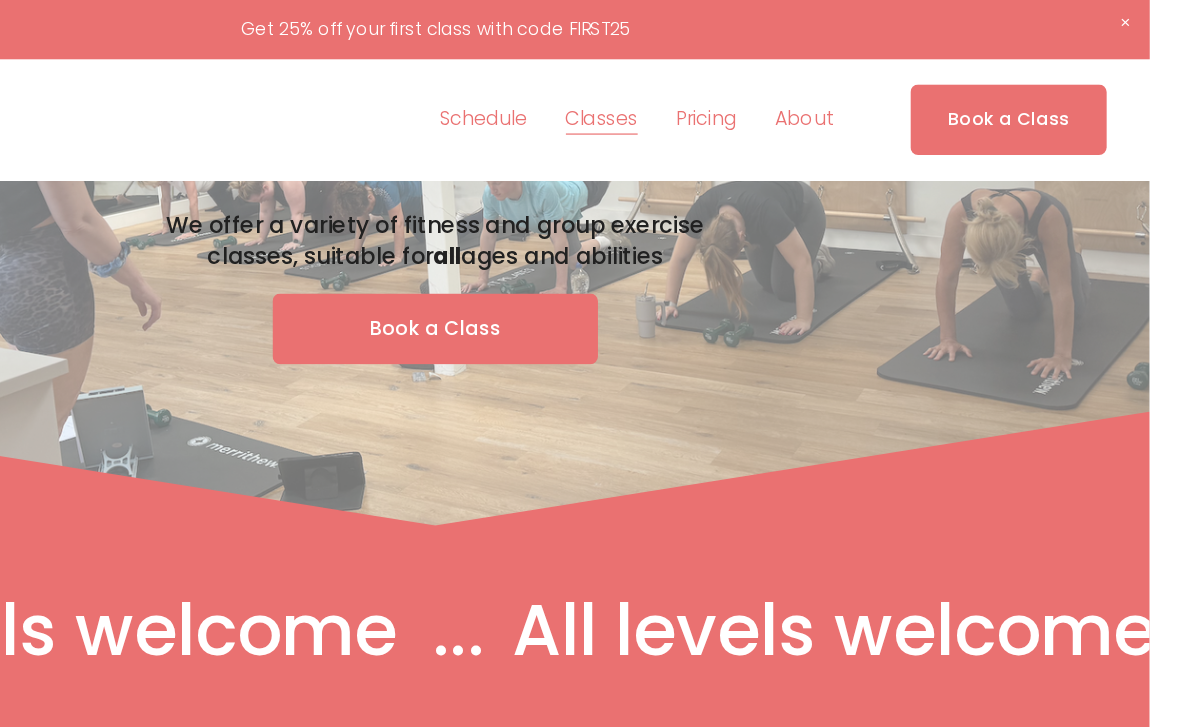 scroll, scrollTop: 0, scrollLeft: 0, axis: both 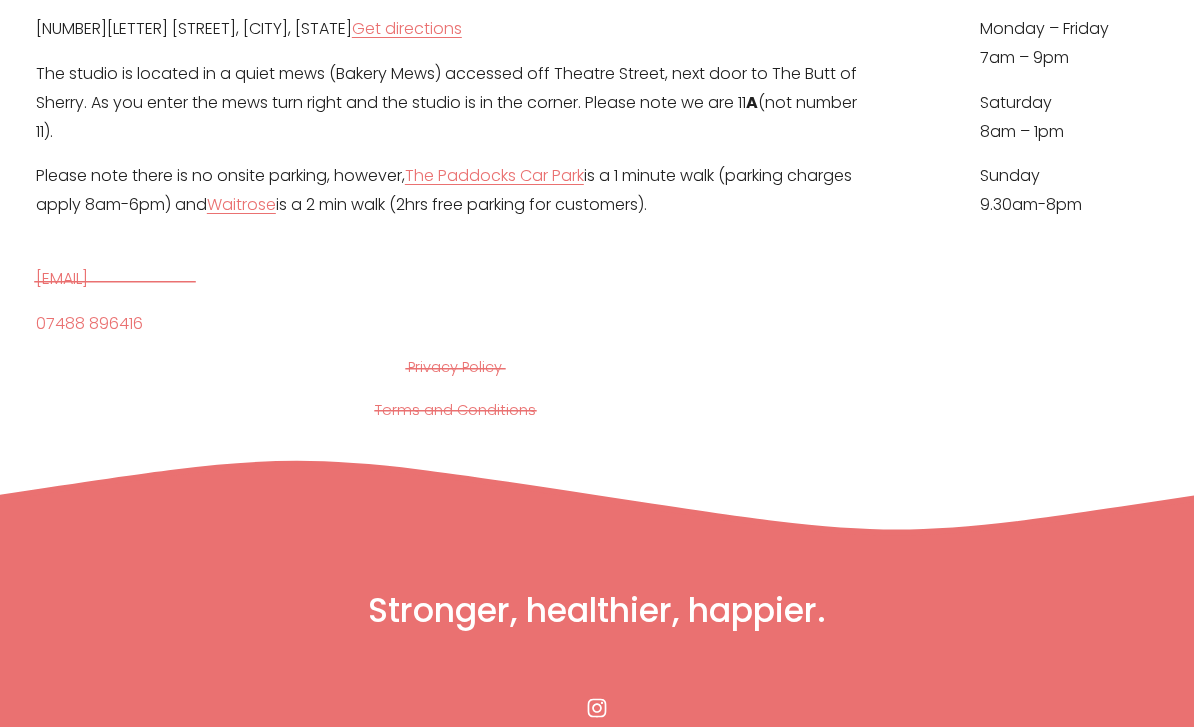 click 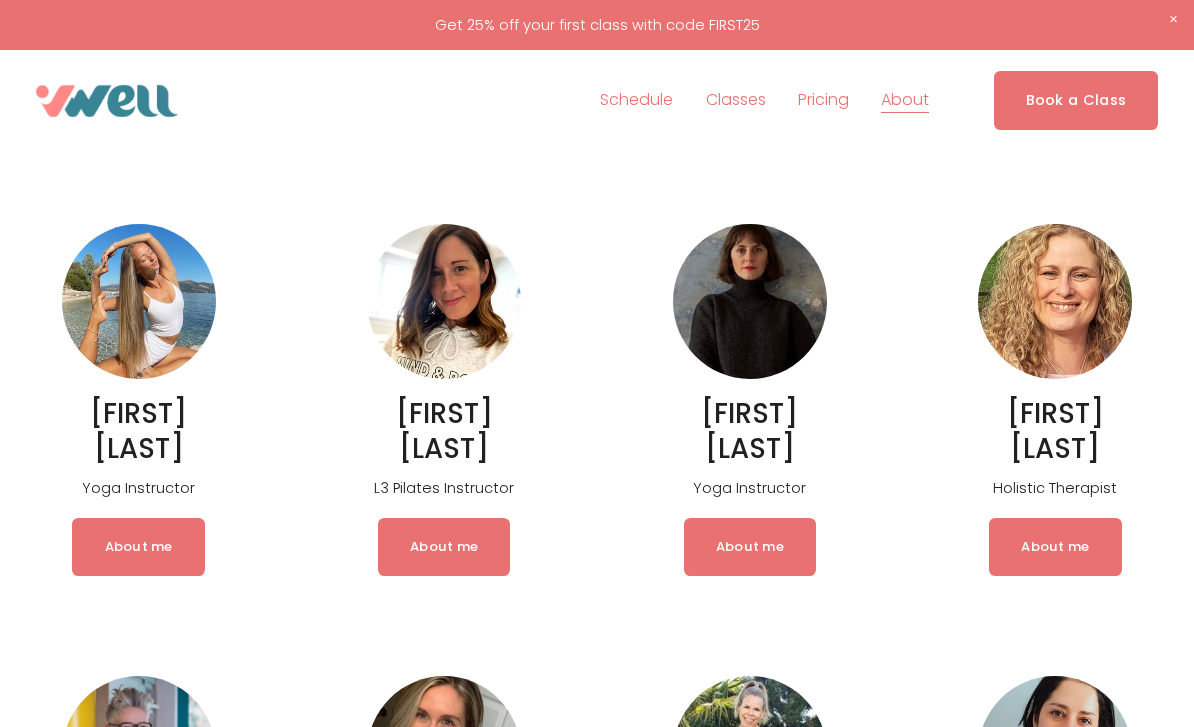 scroll, scrollTop: 648, scrollLeft: 0, axis: vertical 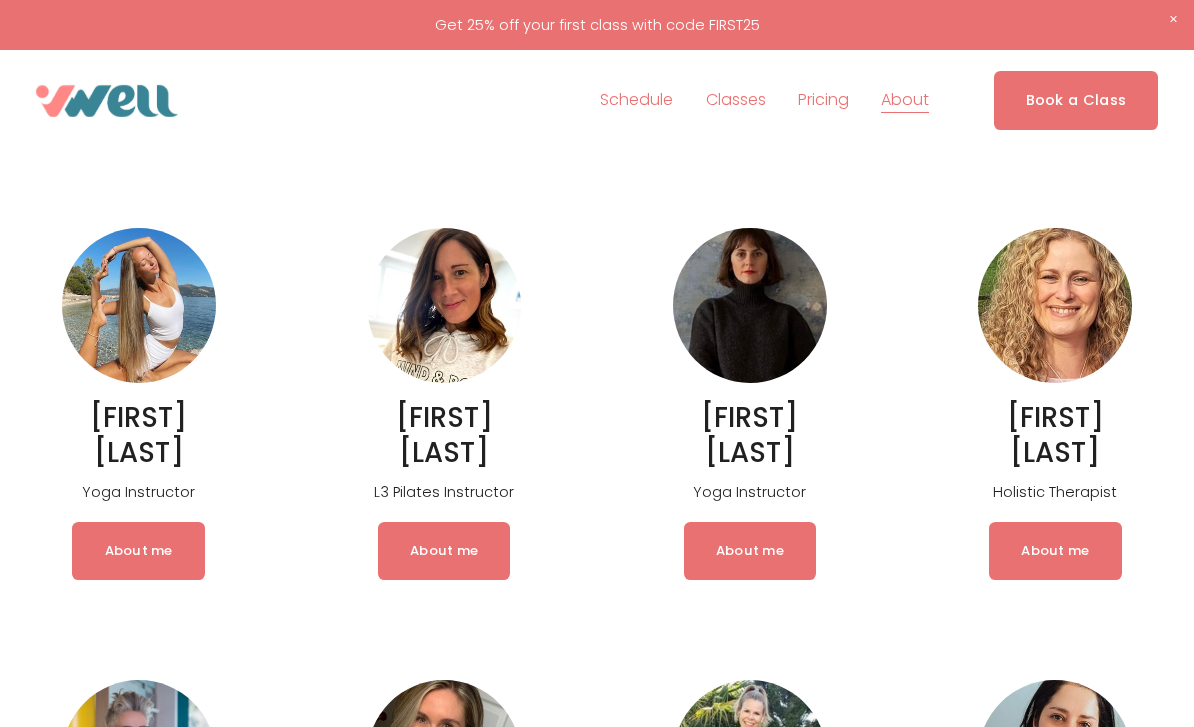 click on "Pilates" at bounding box center (0, 0) 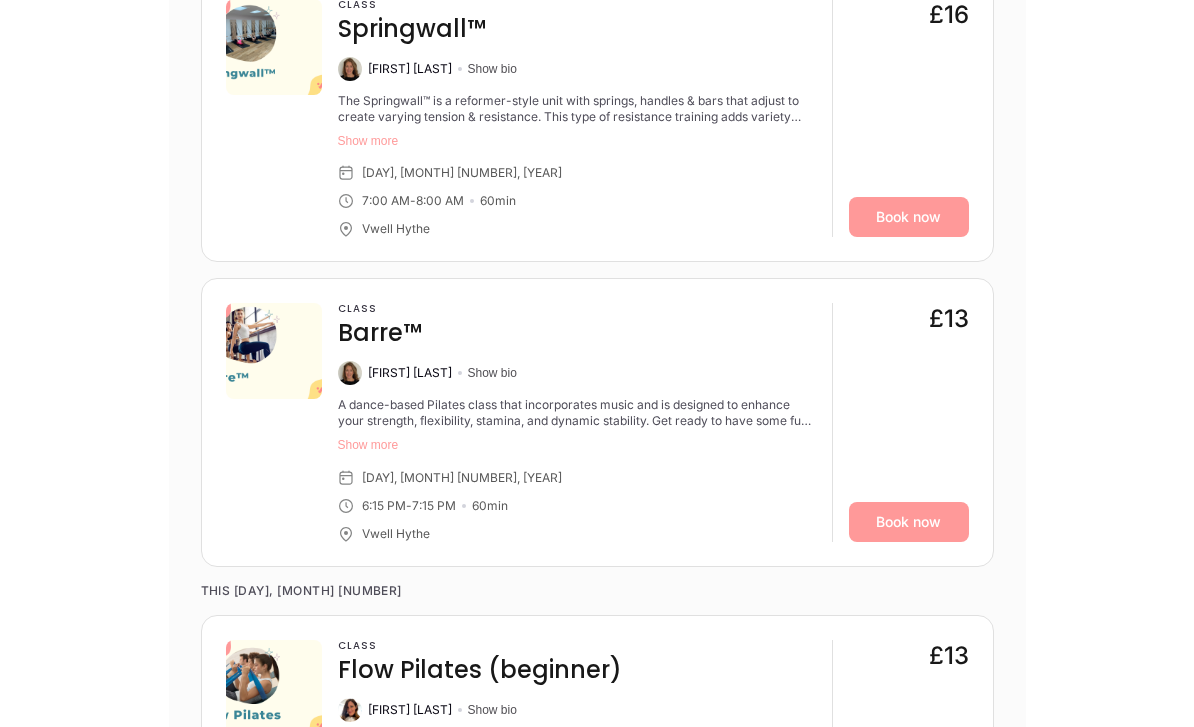 scroll, scrollTop: 2190, scrollLeft: 0, axis: vertical 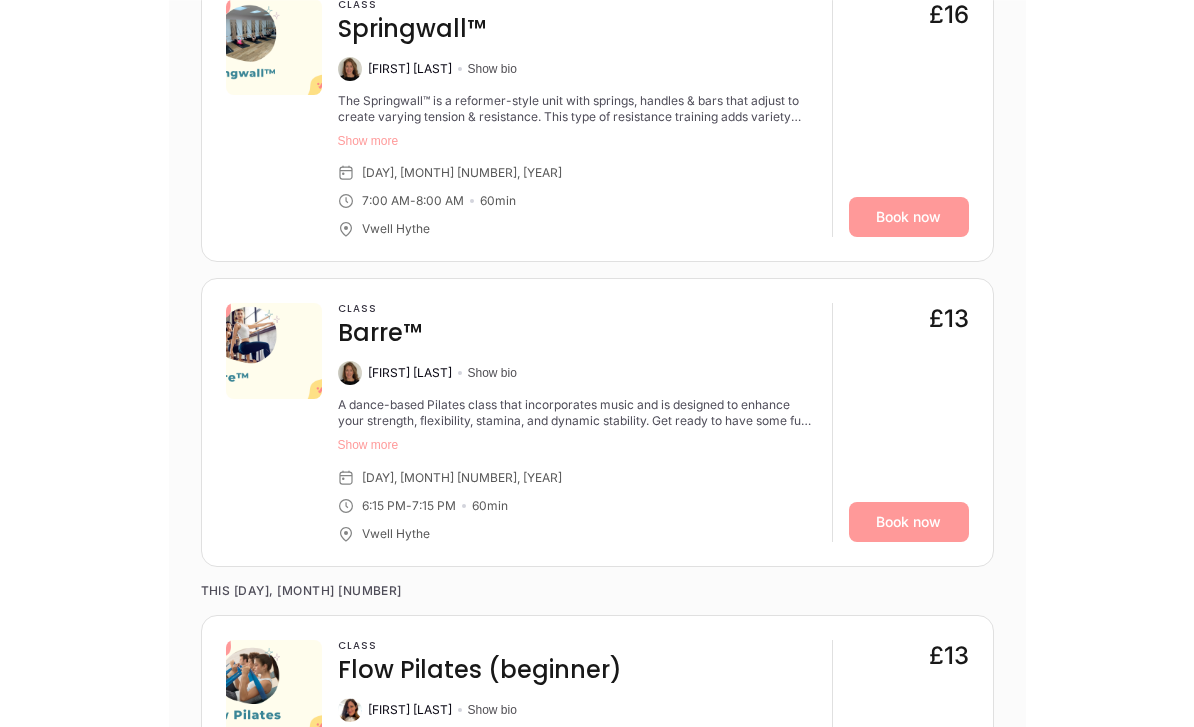 click on "Show more" at bounding box center (577, 445) 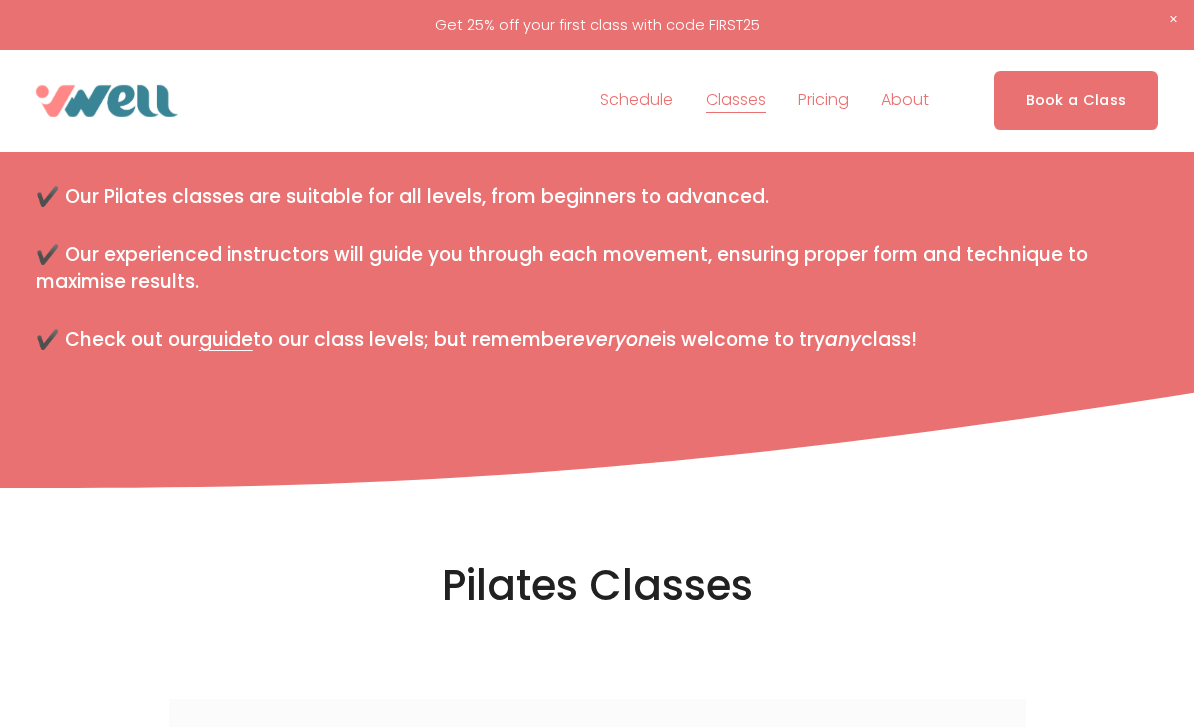 scroll, scrollTop: 916, scrollLeft: 0, axis: vertical 